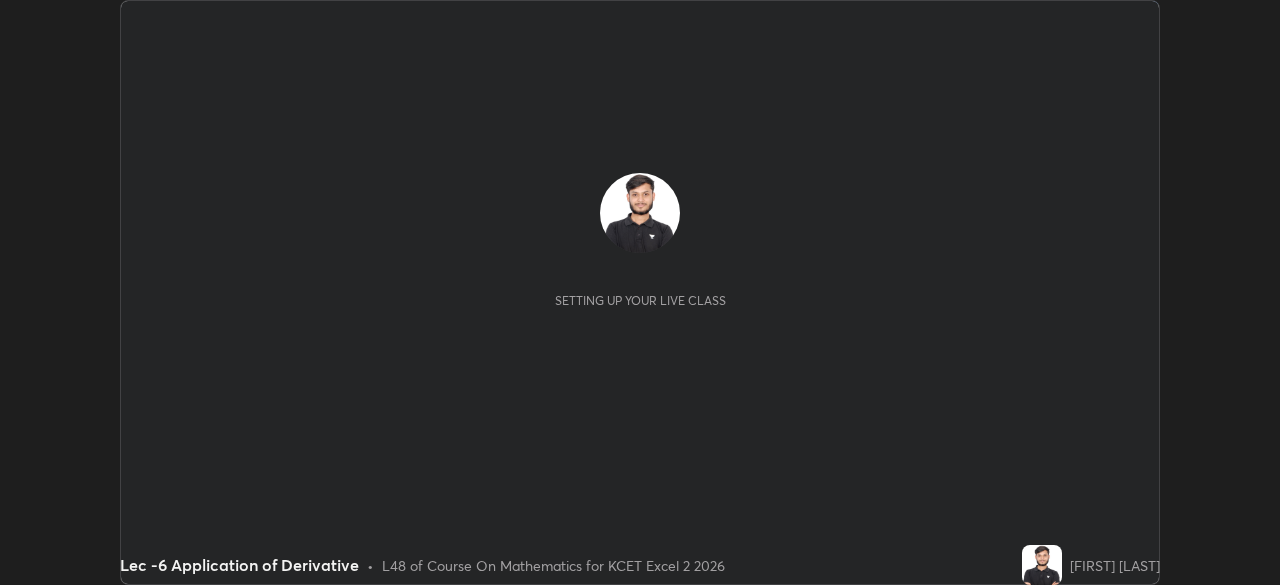 scroll, scrollTop: 0, scrollLeft: 0, axis: both 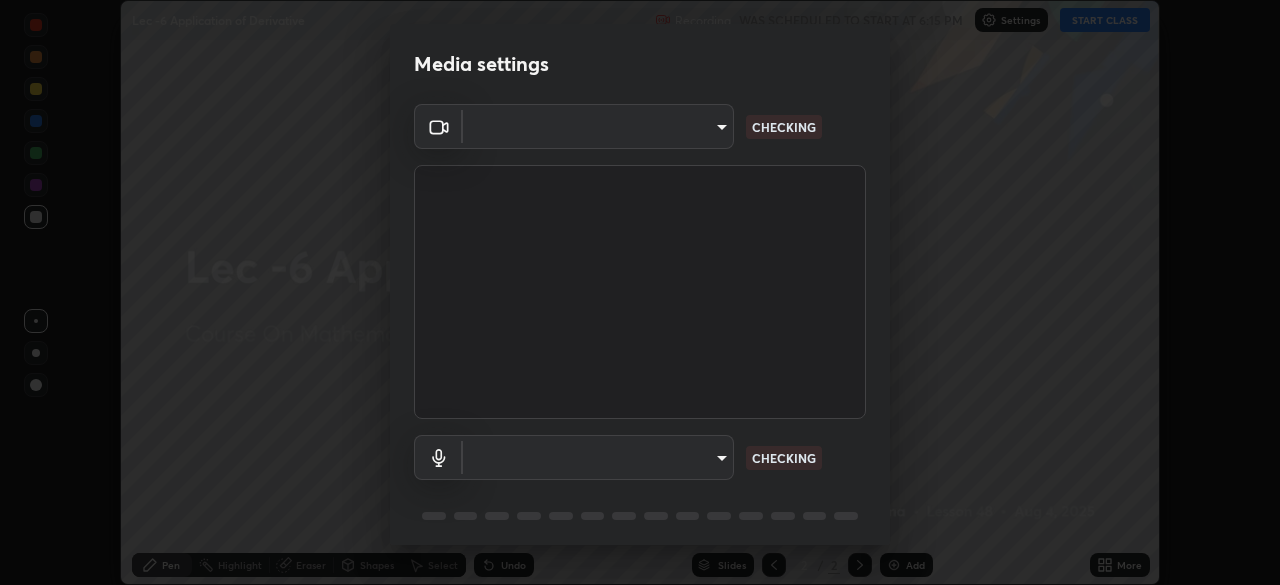 type on "d06bfa8f304afa3967ea8099af1d7ab49983dfb03d10ec62852b72a31e22bf4d" 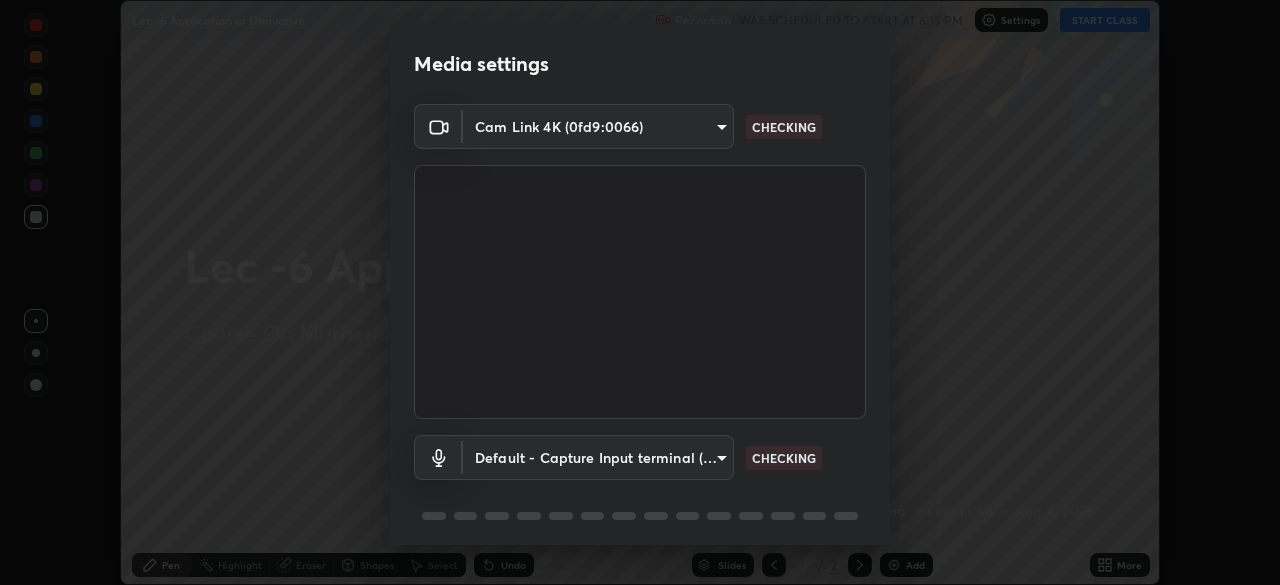 click on "Erase all Lec -6 Application of Derivative Recording WAS SCHEDULED TO START AT 6:15 PM Settings START CLASS Setting up your live class Lec -6 Application of Derivative • L48 of Course On Mathematics for KCET Excel 2 2026 [FIRST] [LAST] Pen Highlight Eraser Shapes Select Undo Slides 2 / 2 Add More No doubts shared Encourage your learners to ask a doubt for better clarity Report an issue Reason for reporting Buffering Chat not working Audio - Video sync issue Educator video quality low ​ Attach an image Report Media settings Cam Link 4K (0fd9:0066) d06bfa8f304afa3967ea8099af1d7ab49983dfb03d10ec62852b72a31e22bf4d CHECKING Default - Capture Input terminal (Digital Array MIC) default CHECKING 1 / 5 Next" at bounding box center [640, 292] 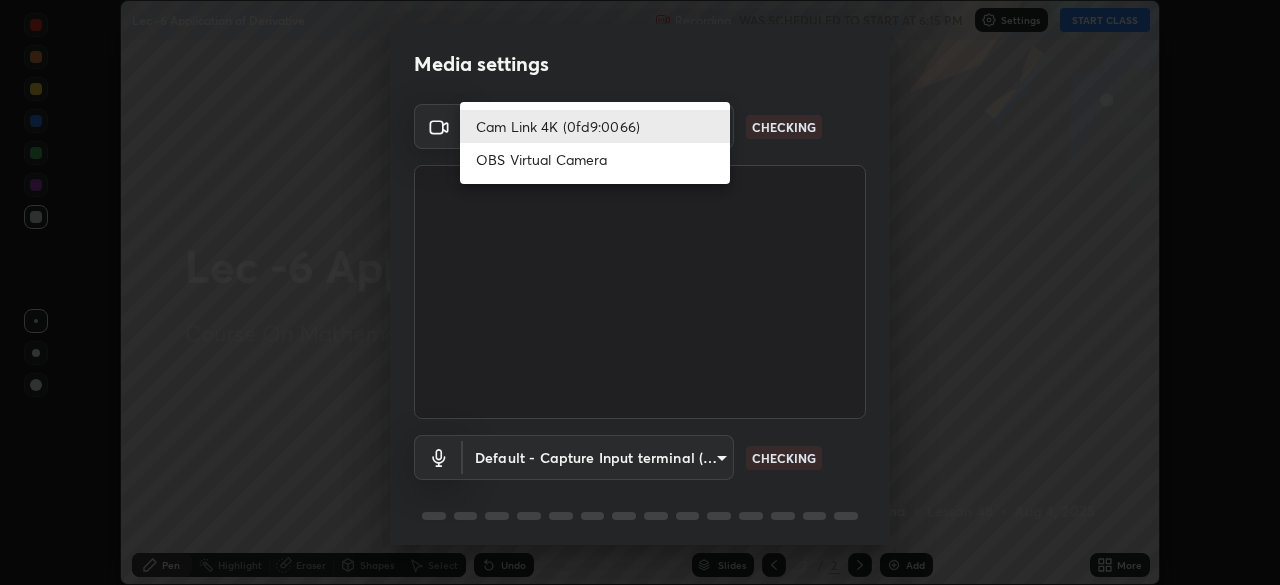 click on "Cam Link 4K (0fd9:0066)" at bounding box center [595, 126] 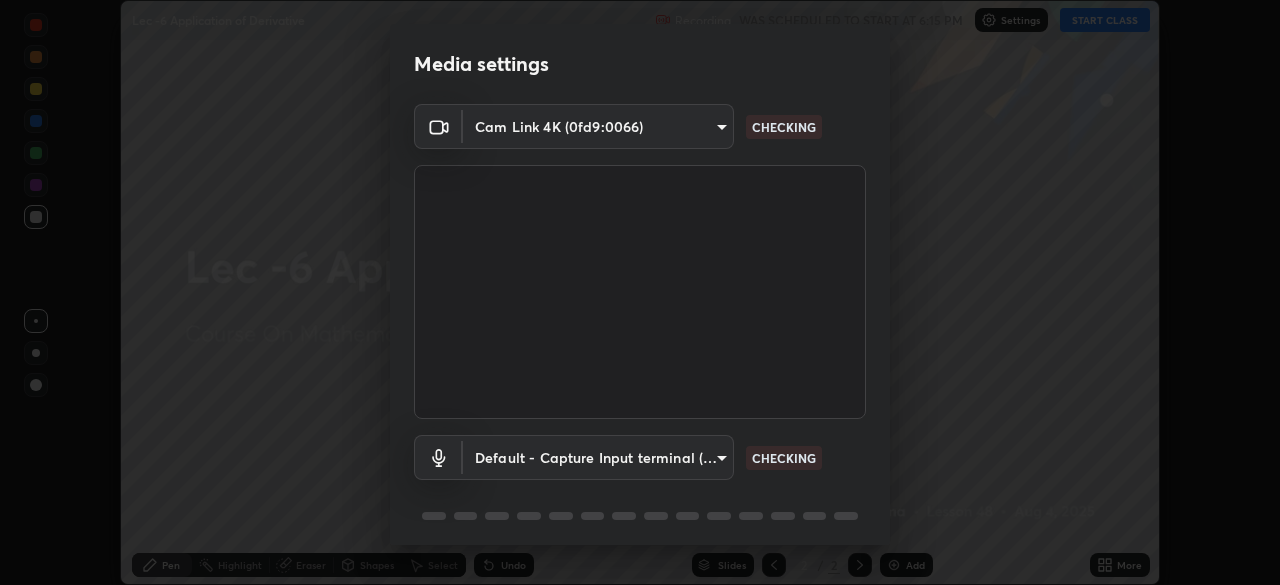 scroll, scrollTop: 71, scrollLeft: 0, axis: vertical 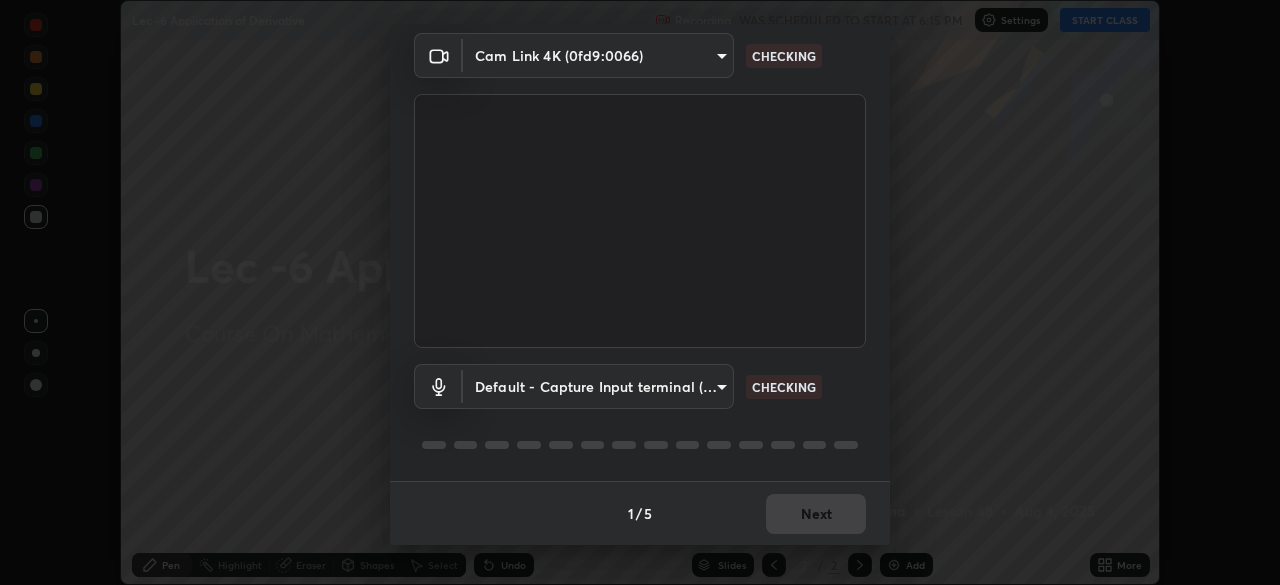 click on "Erase all Lec -6 Application of Derivative Recording WAS SCHEDULED TO START AT 6:15 PM Settings START CLASS Setting up your live class Lec -6 Application of Derivative • L48 of Course On Mathematics for KCET Excel 2 2026 [FIRST] [LAST] Pen Highlight Eraser Shapes Select Undo Slides 2 / 2 Add More No doubts shared Encourage your learners to ask a doubt for better clarity Report an issue Reason for reporting Buffering Chat not working Audio - Video sync issue Educator video quality low ​ Attach an image Report Media settings Cam Link 4K (0fd9:0066) d06bfa8f304afa3967ea8099af1d7ab49983dfb03d10ec62852b72a31e22bf4d CHECKING Default - Capture Input terminal (Digital Array MIC) default CHECKING 1 / 5 Next" at bounding box center (640, 292) 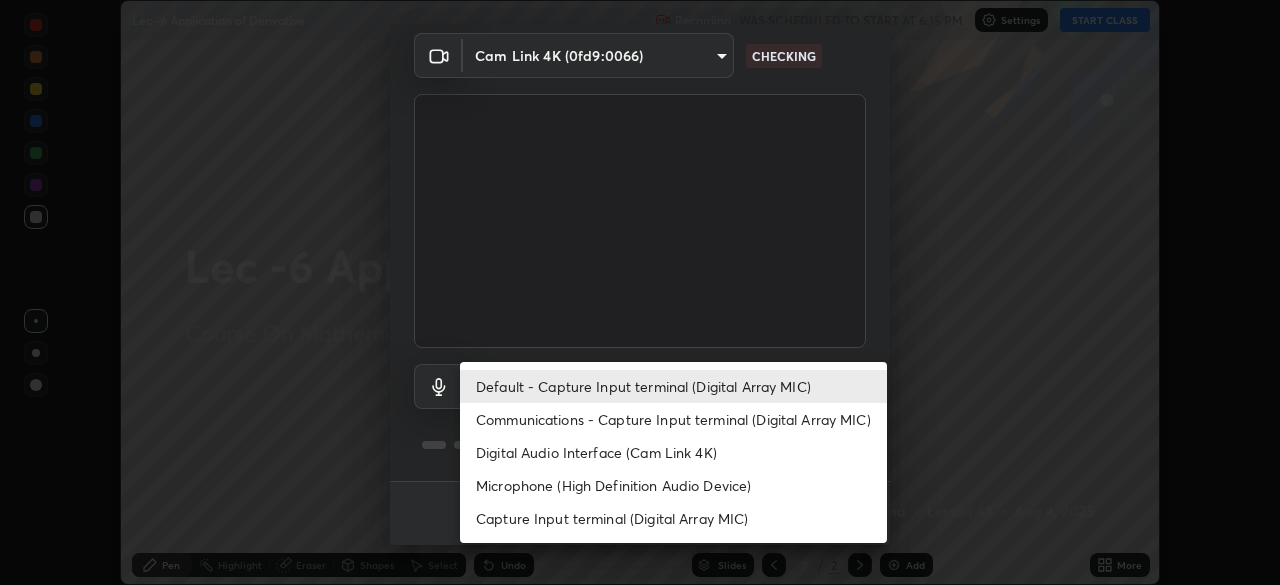 click on "Communications - Capture Input terminal (Digital Array MIC)" at bounding box center (673, 419) 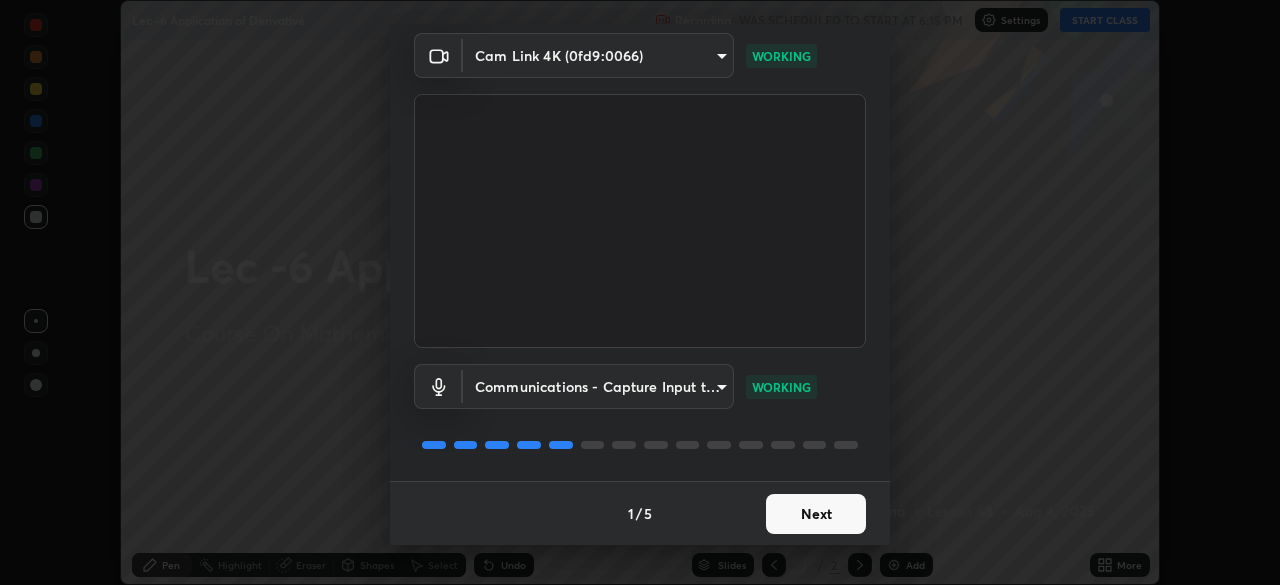 click on "Next" at bounding box center (816, 514) 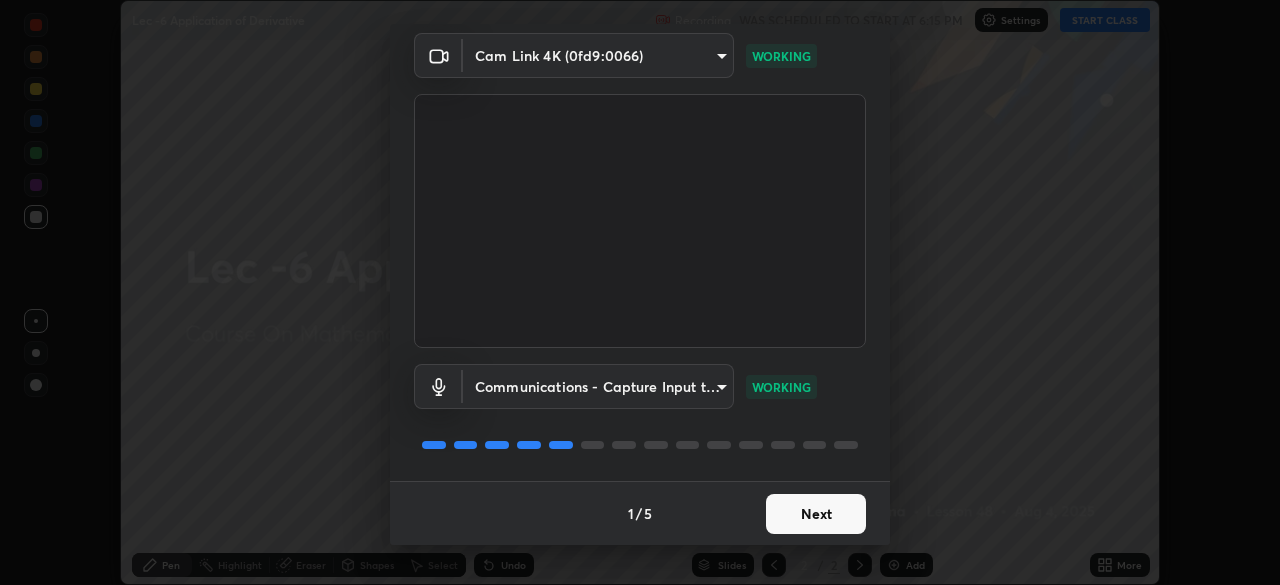 scroll, scrollTop: 0, scrollLeft: 0, axis: both 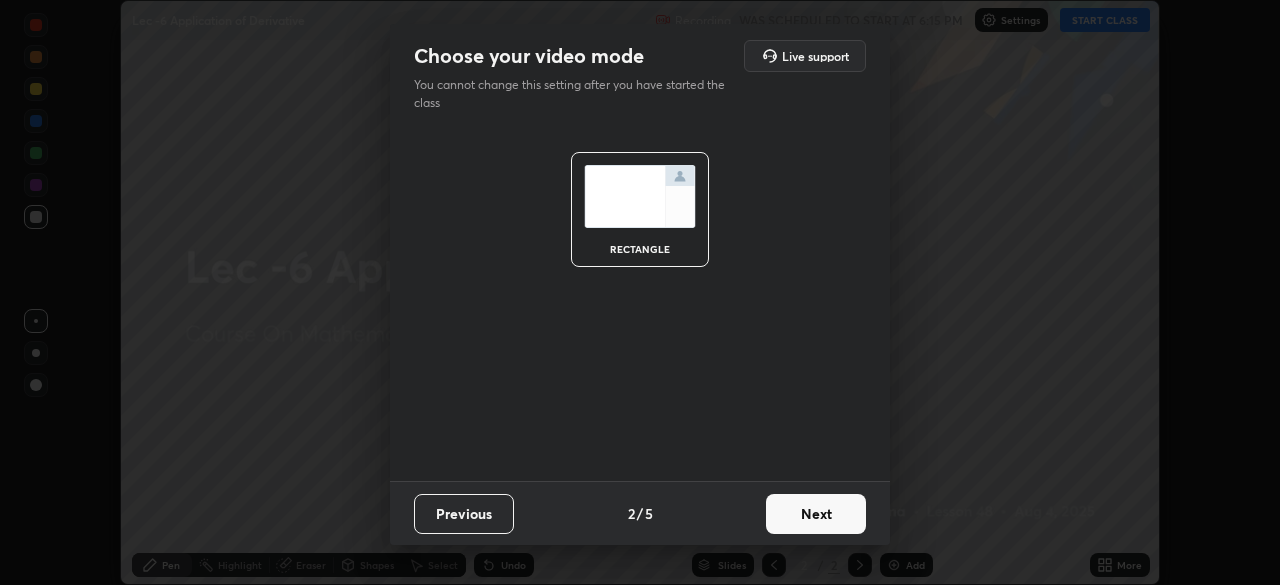 click on "Next" at bounding box center [816, 514] 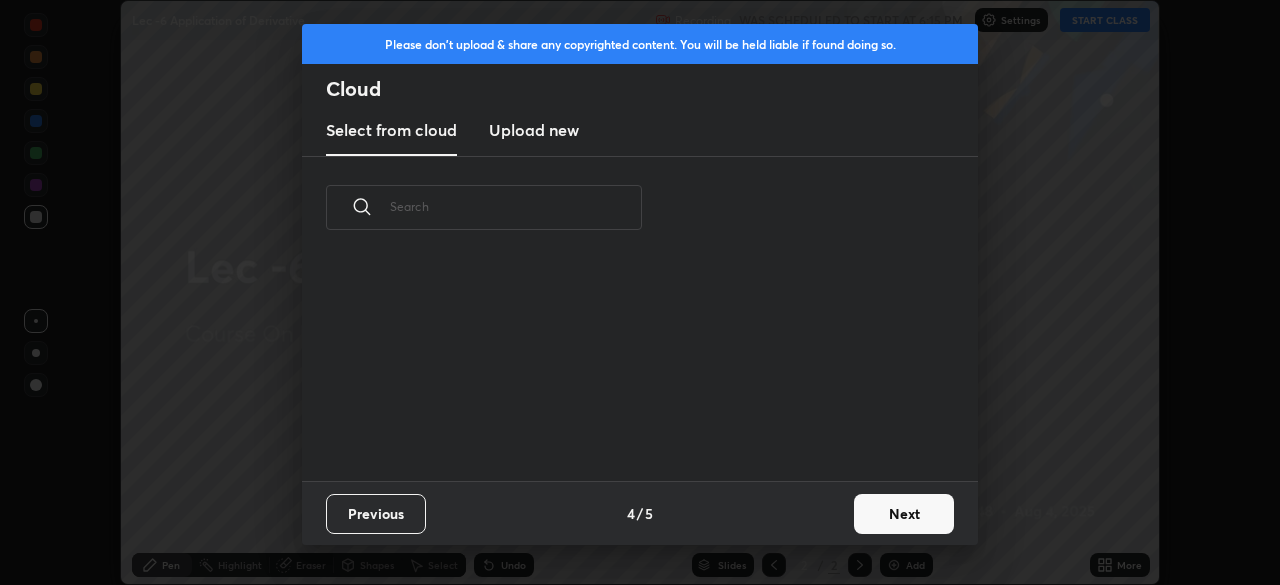 click on "Next" at bounding box center (904, 514) 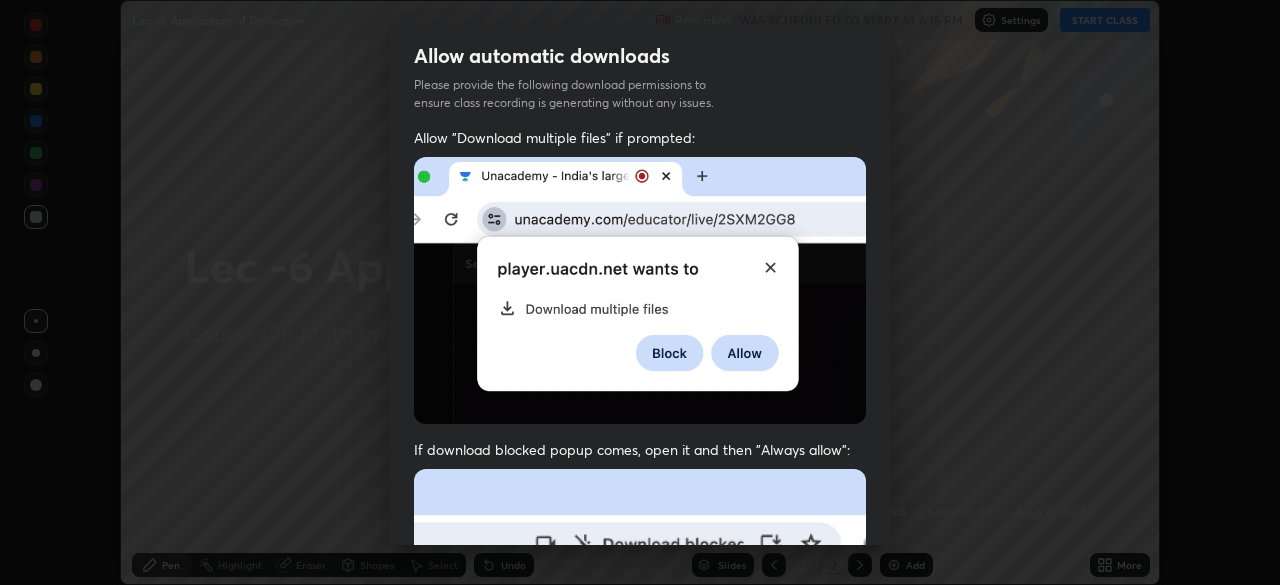 click on "Allow automatic downloads Please provide the following download permissions to ensure class recording is generating without any issues. Allow "Download multiple files" if prompted: If download blocked popup comes, open it and then "Always allow": I agree that if I don't provide required permissions, class recording will not be generated Previous 5 / 5 Done" at bounding box center (640, 292) 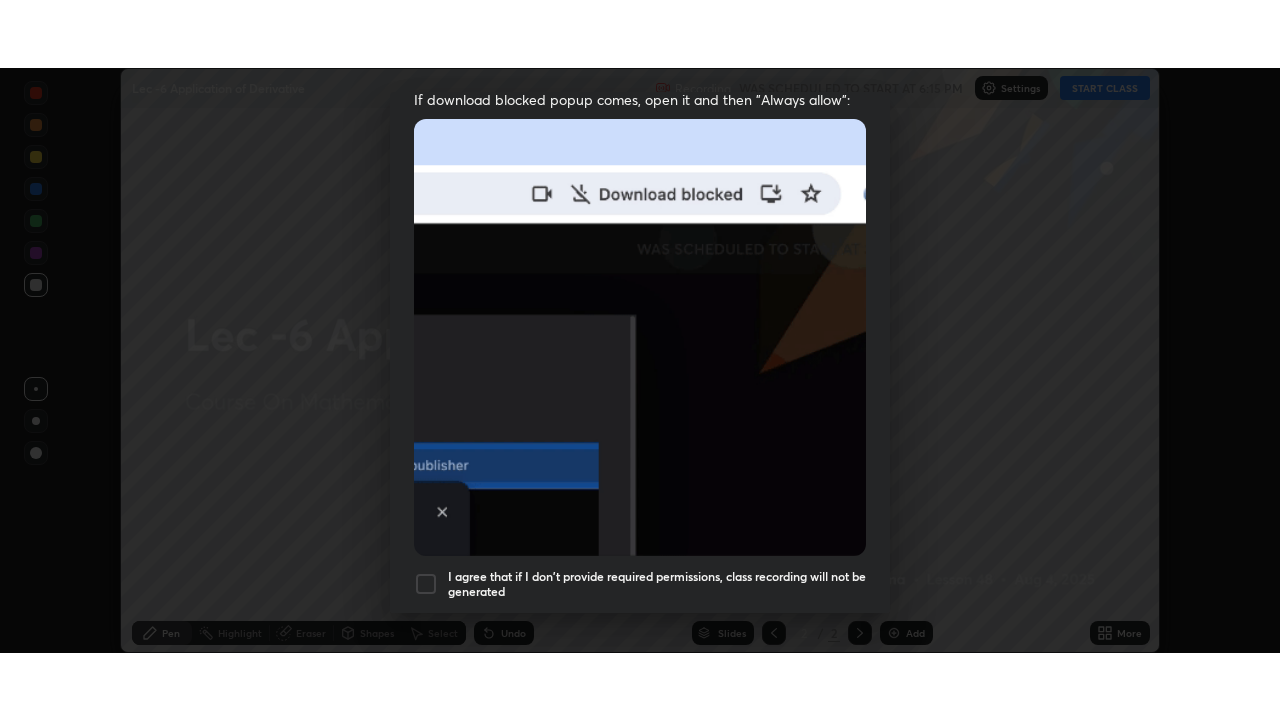 scroll, scrollTop: 479, scrollLeft: 0, axis: vertical 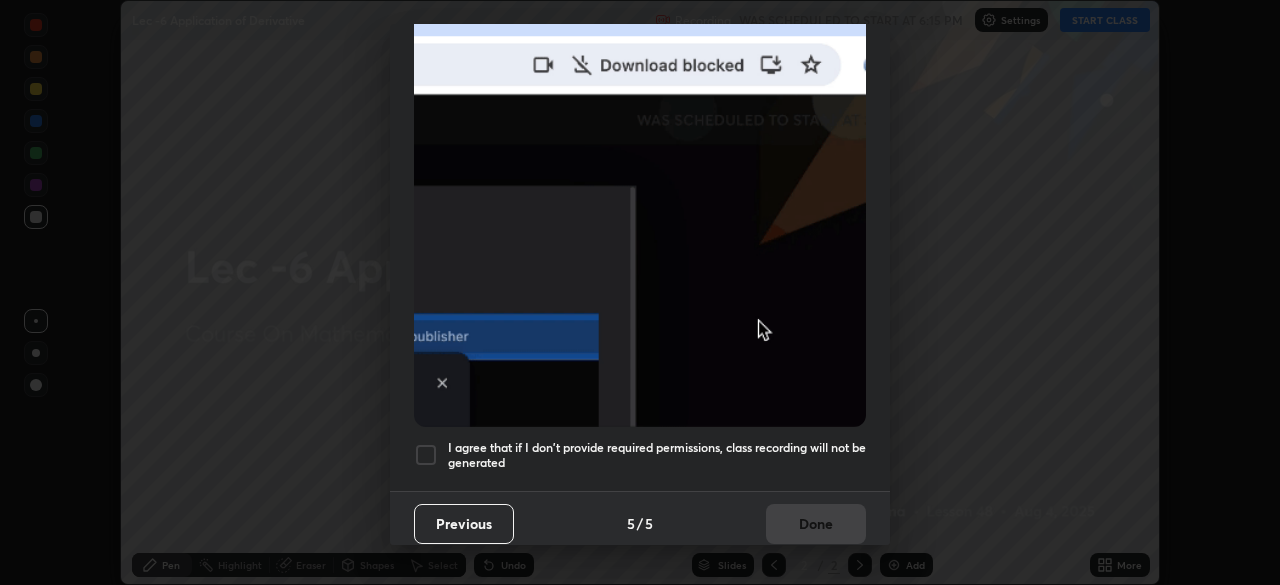 click at bounding box center [426, 455] 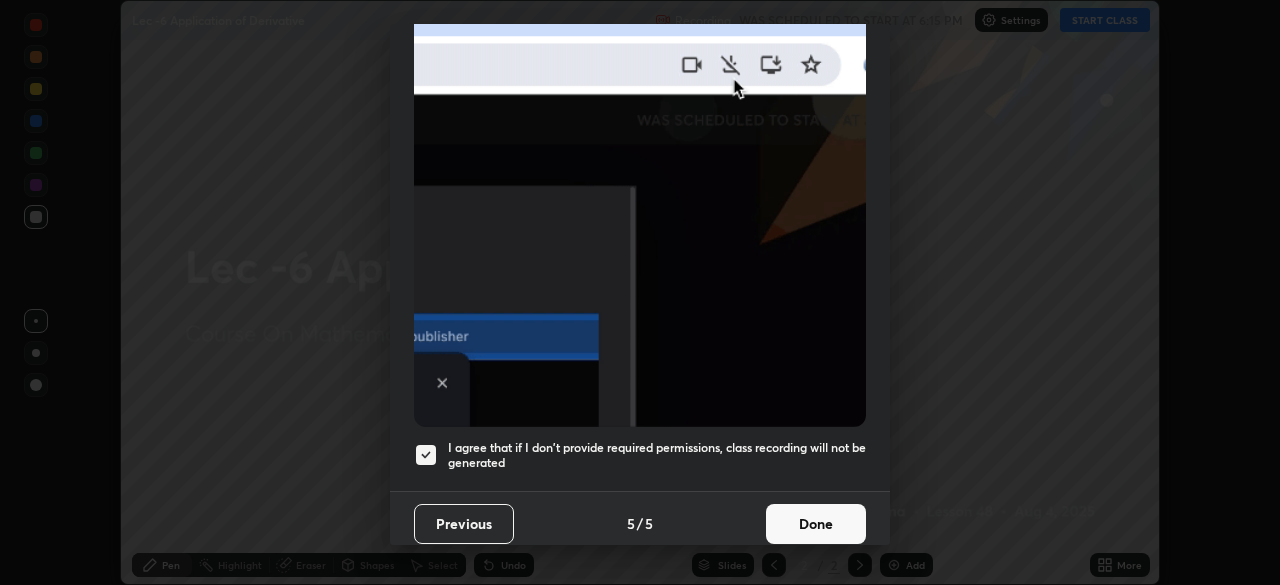 click on "Done" at bounding box center [816, 524] 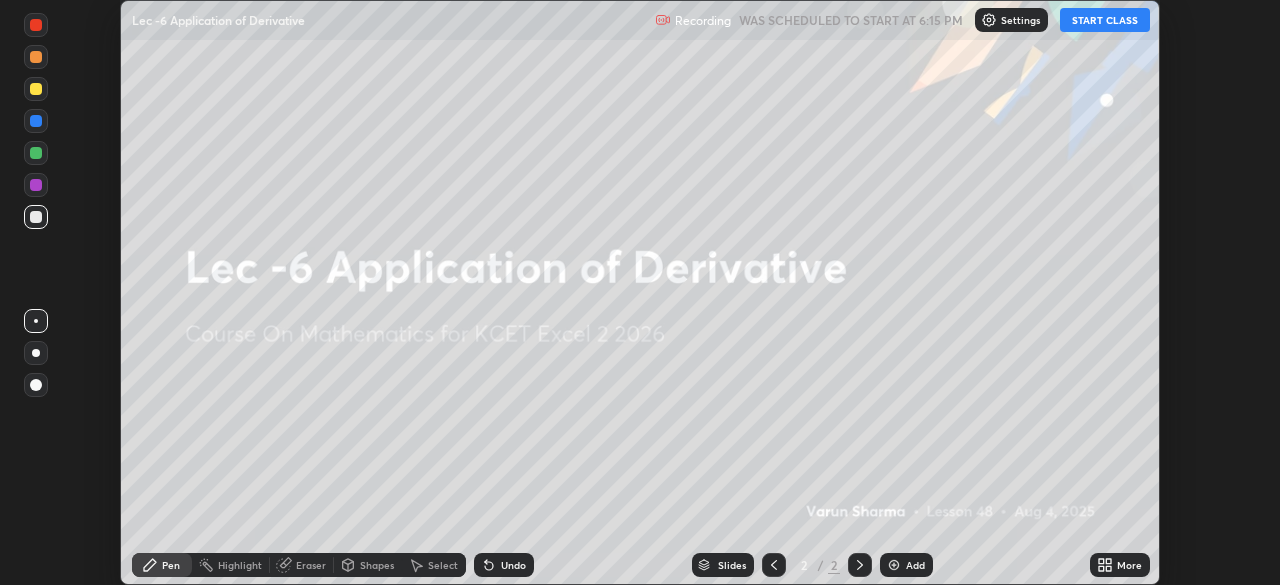 click 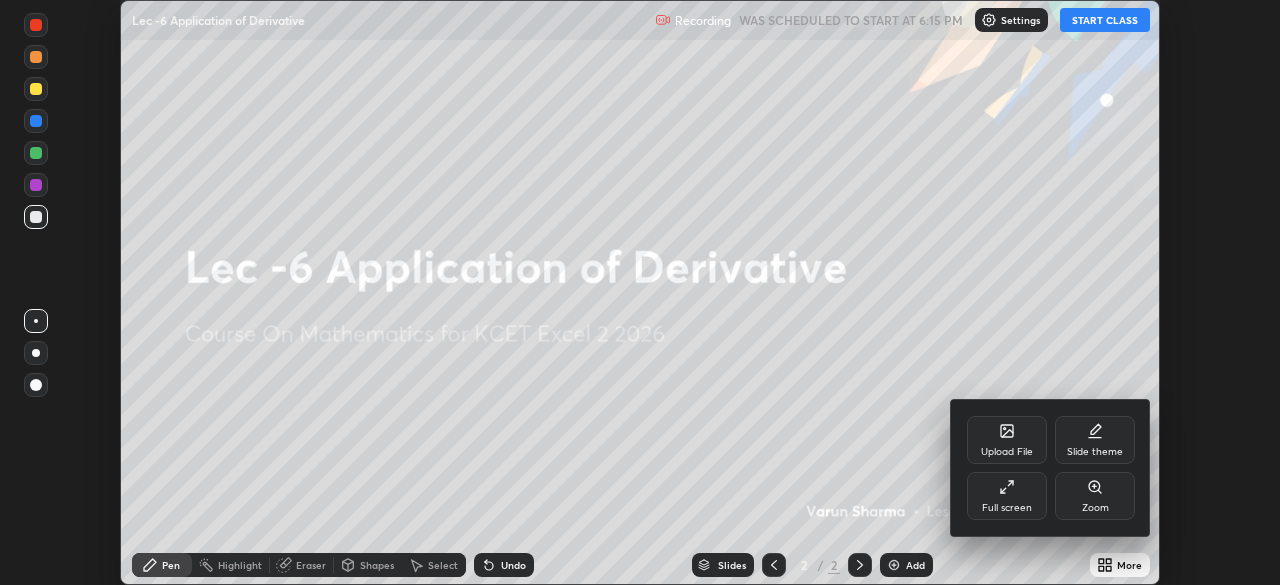 click on "Full screen" at bounding box center (1007, 496) 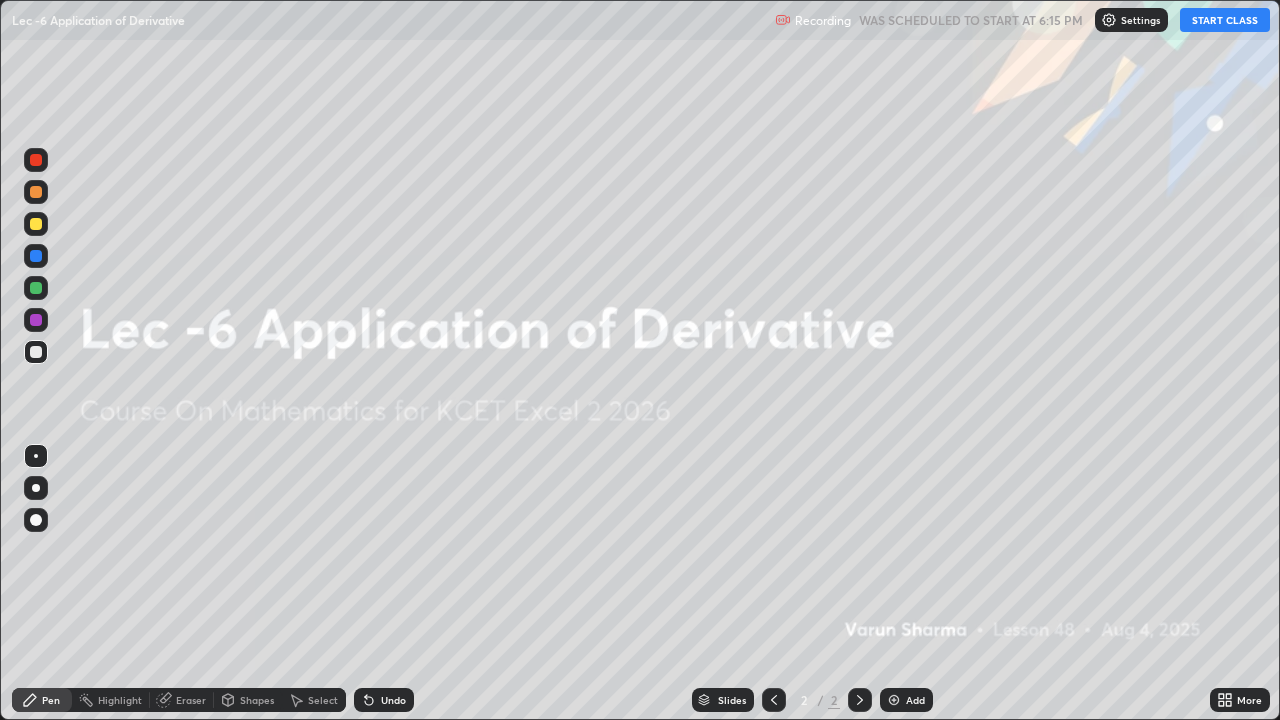scroll, scrollTop: 99280, scrollLeft: 98720, axis: both 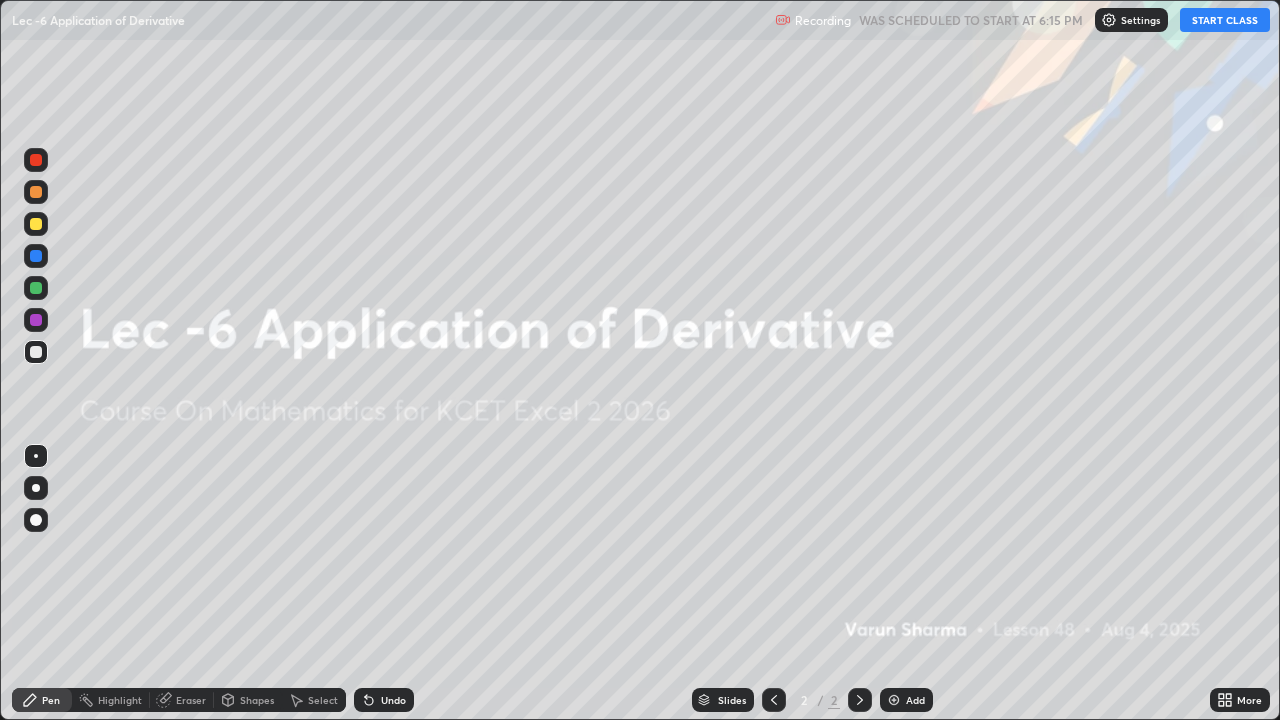 click on "START CLASS" at bounding box center (1225, 20) 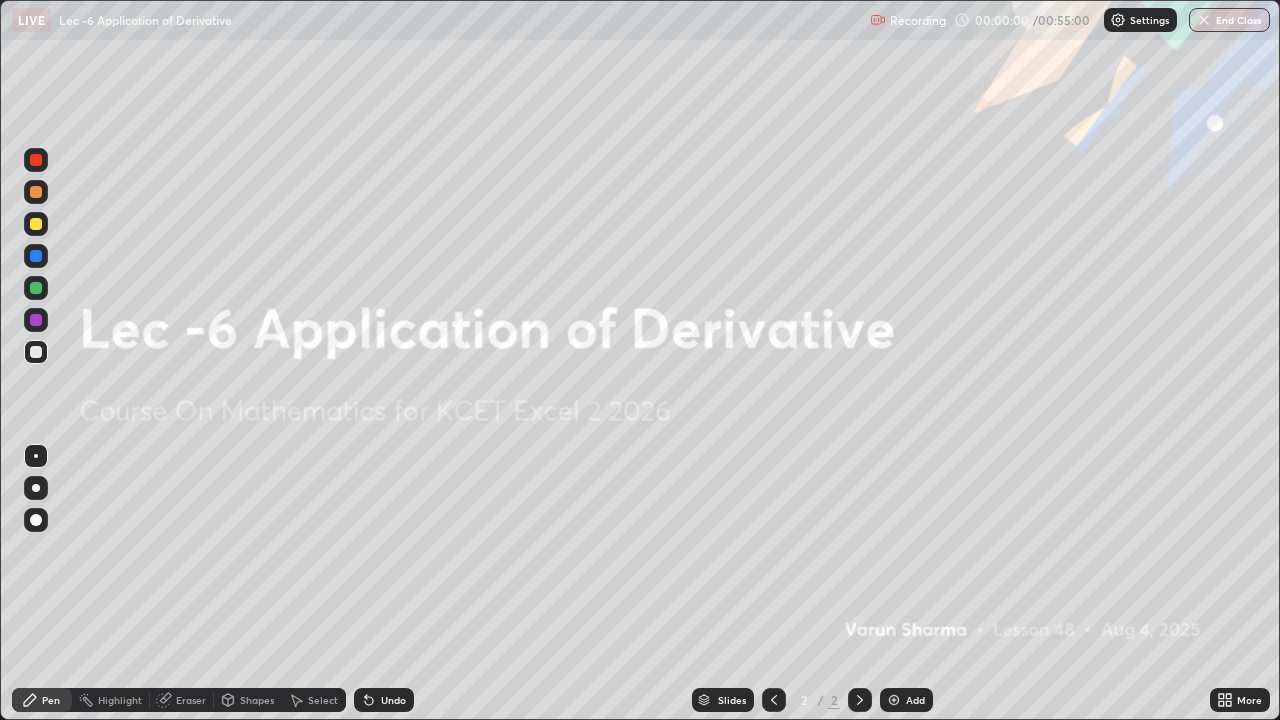 click on "Add" at bounding box center (915, 700) 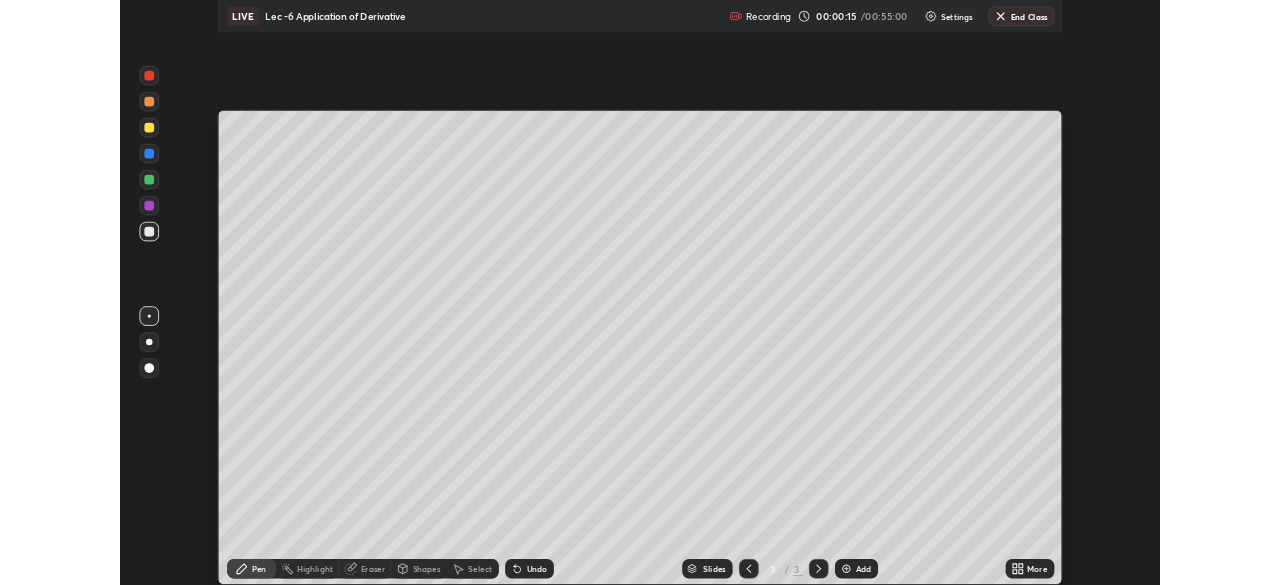 scroll, scrollTop: 585, scrollLeft: 1280, axis: both 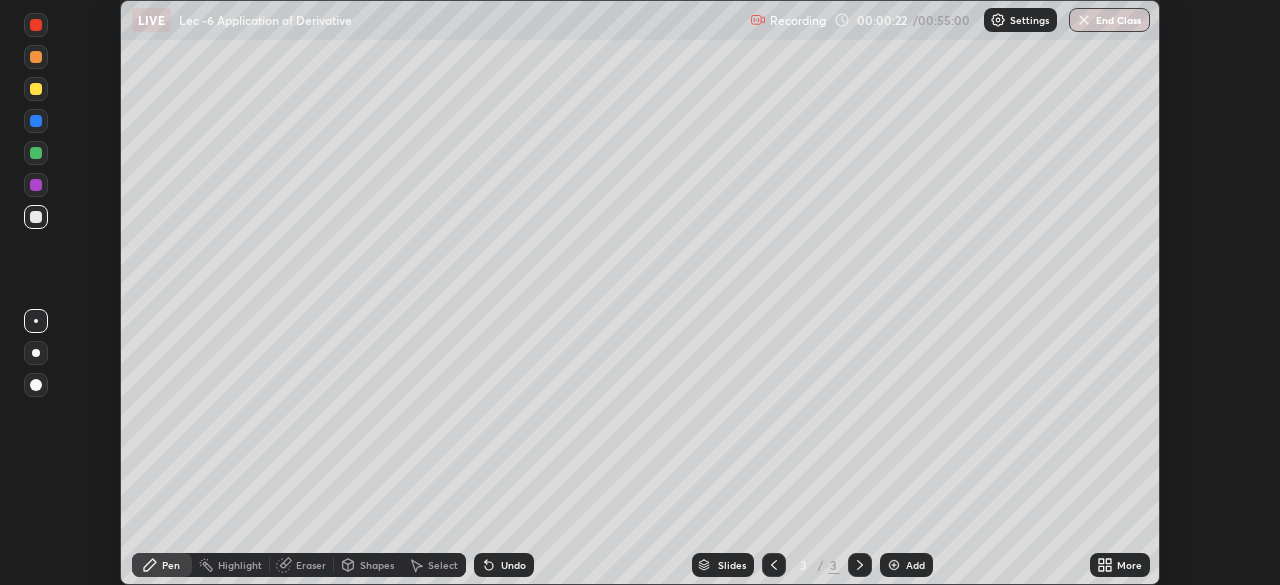 click 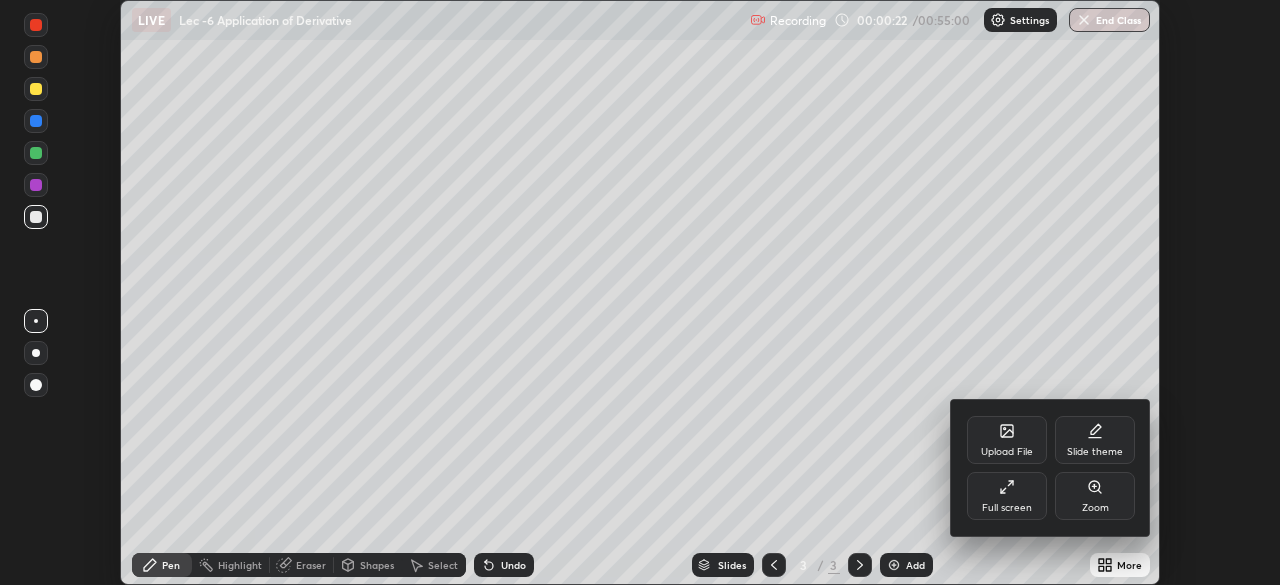 click on "Full screen" at bounding box center (1007, 496) 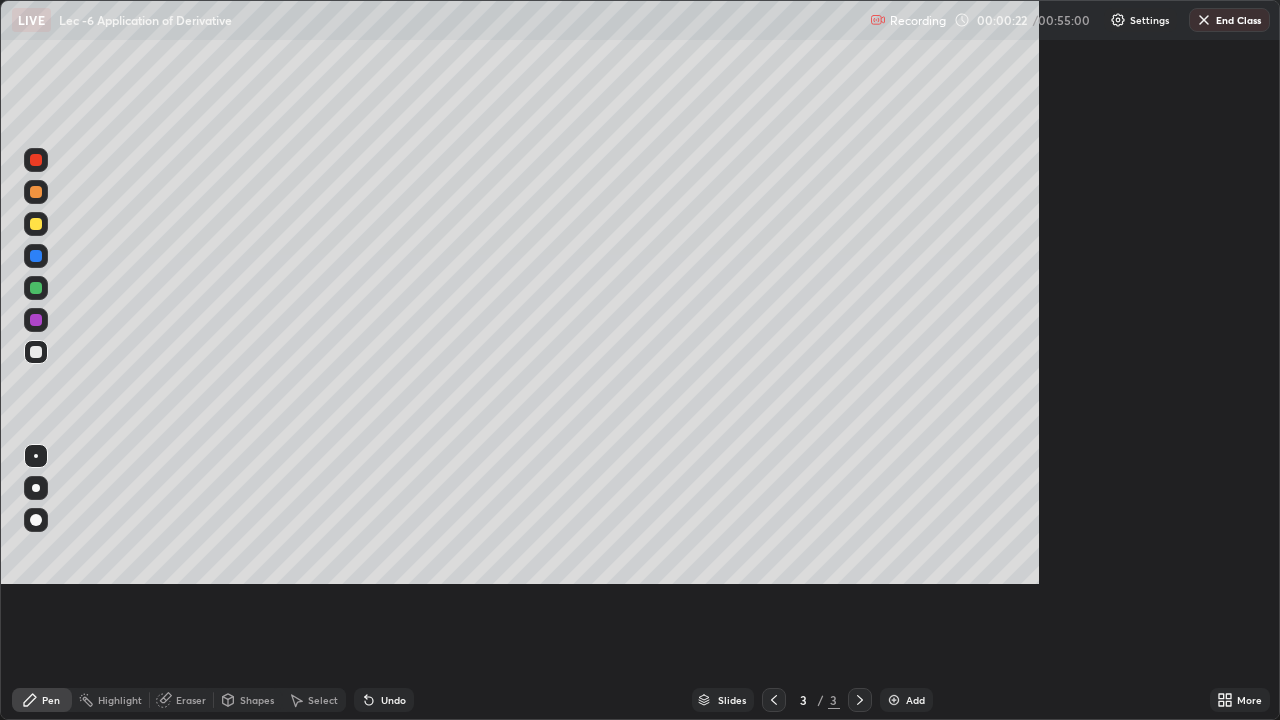 scroll, scrollTop: 99280, scrollLeft: 98720, axis: both 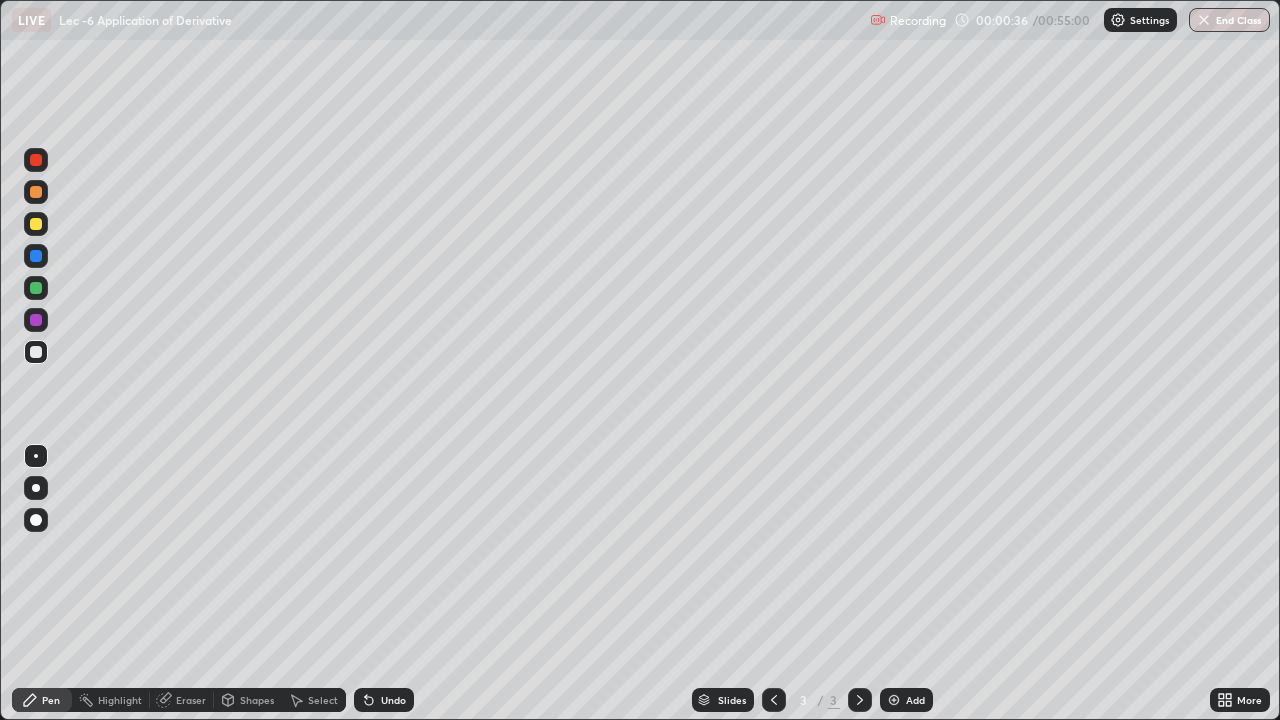 click on "Shapes" at bounding box center [248, 700] 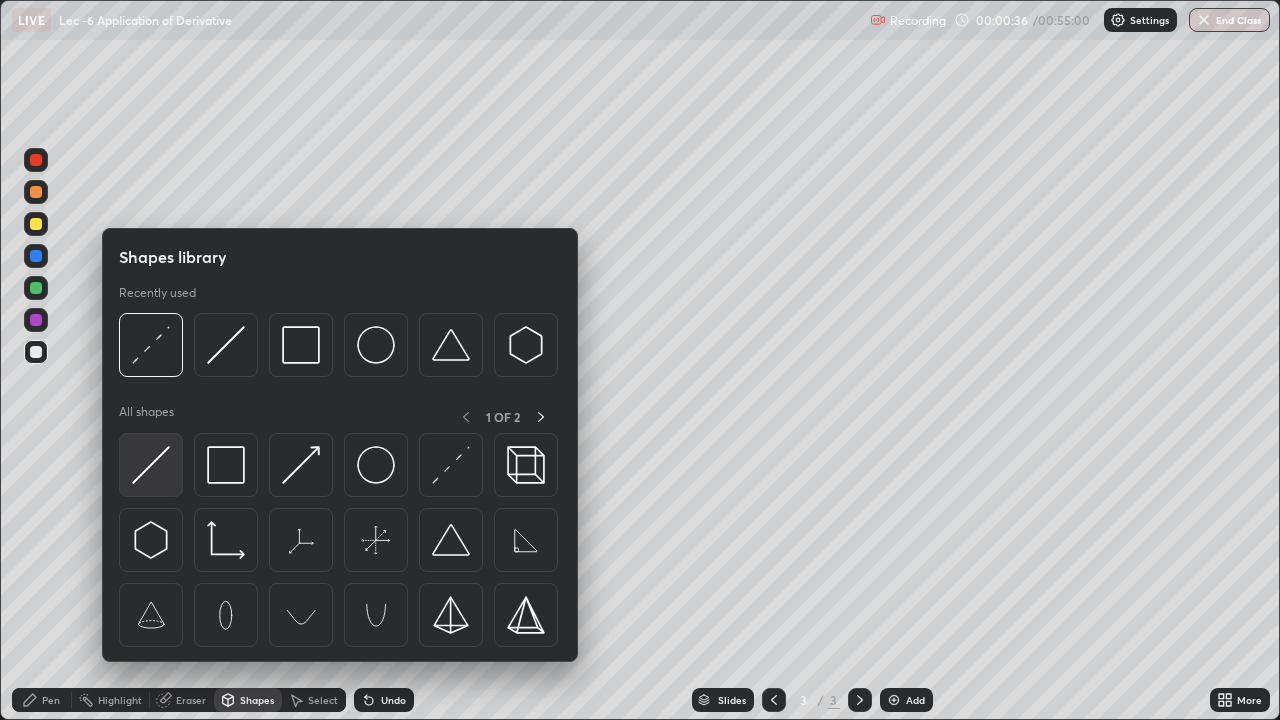 click at bounding box center [151, 465] 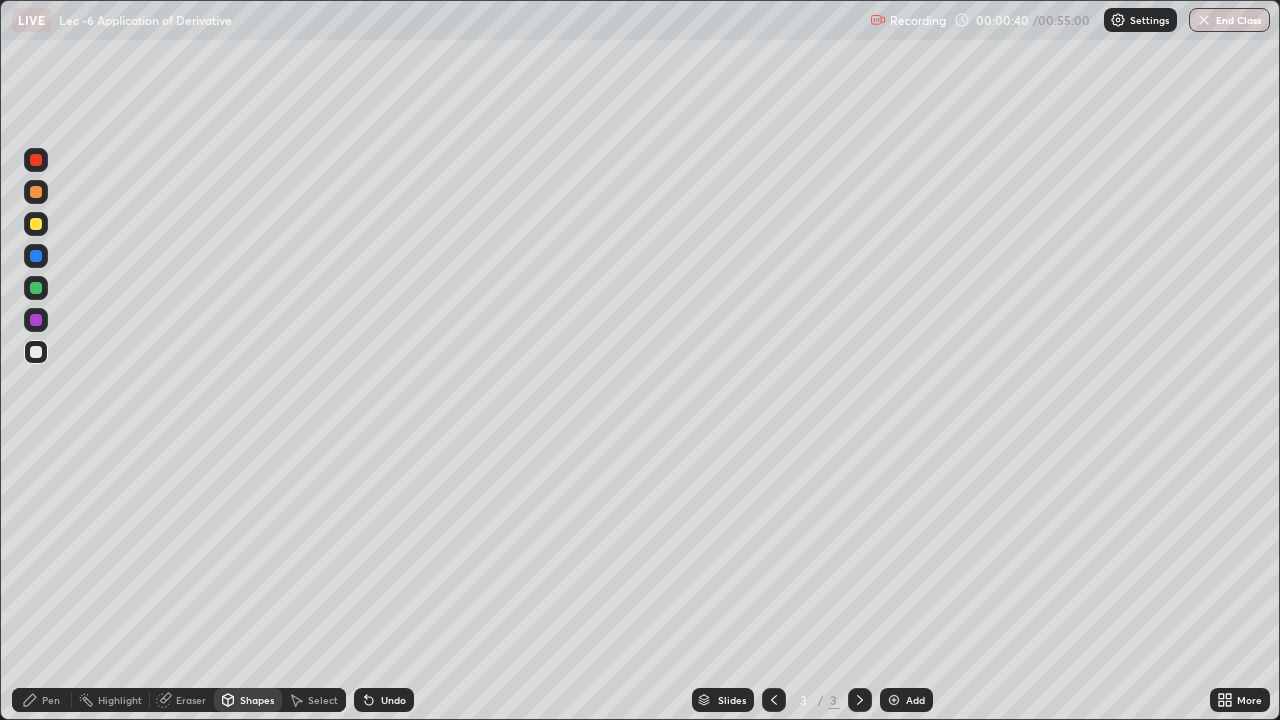click at bounding box center (36, 224) 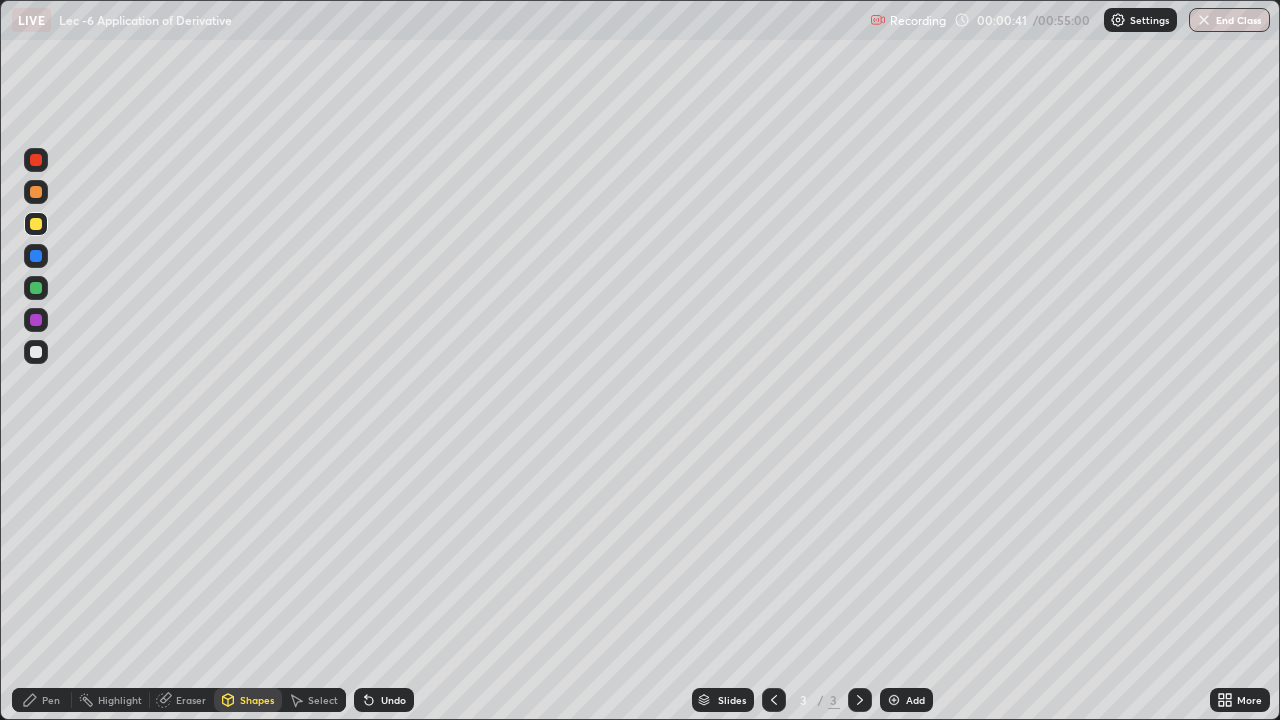 click on "Pen" at bounding box center [51, 700] 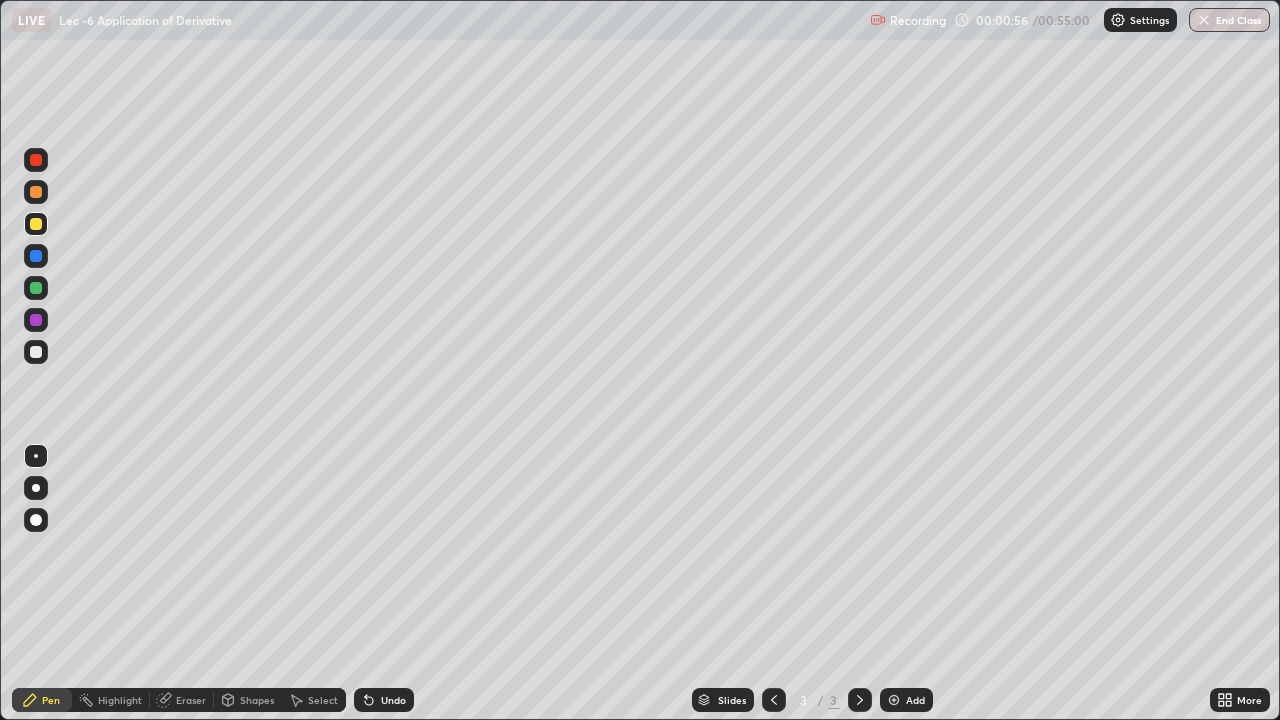 click at bounding box center (36, 352) 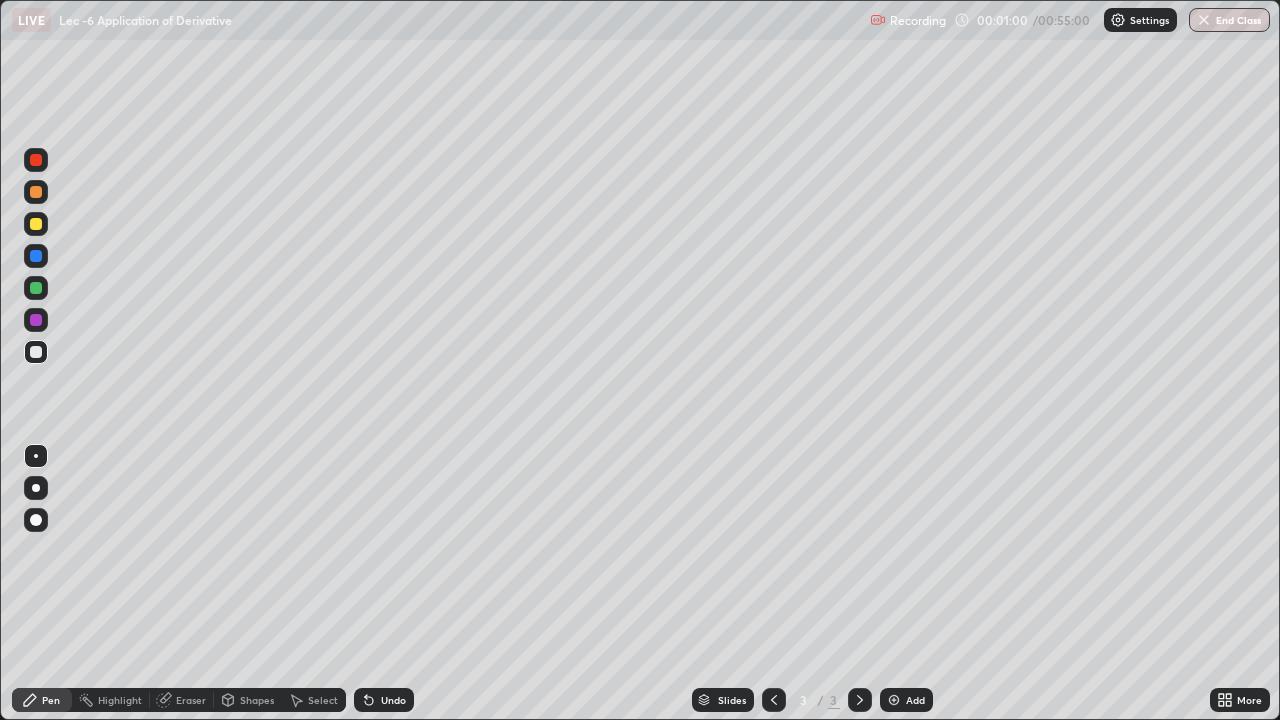 click at bounding box center (36, 288) 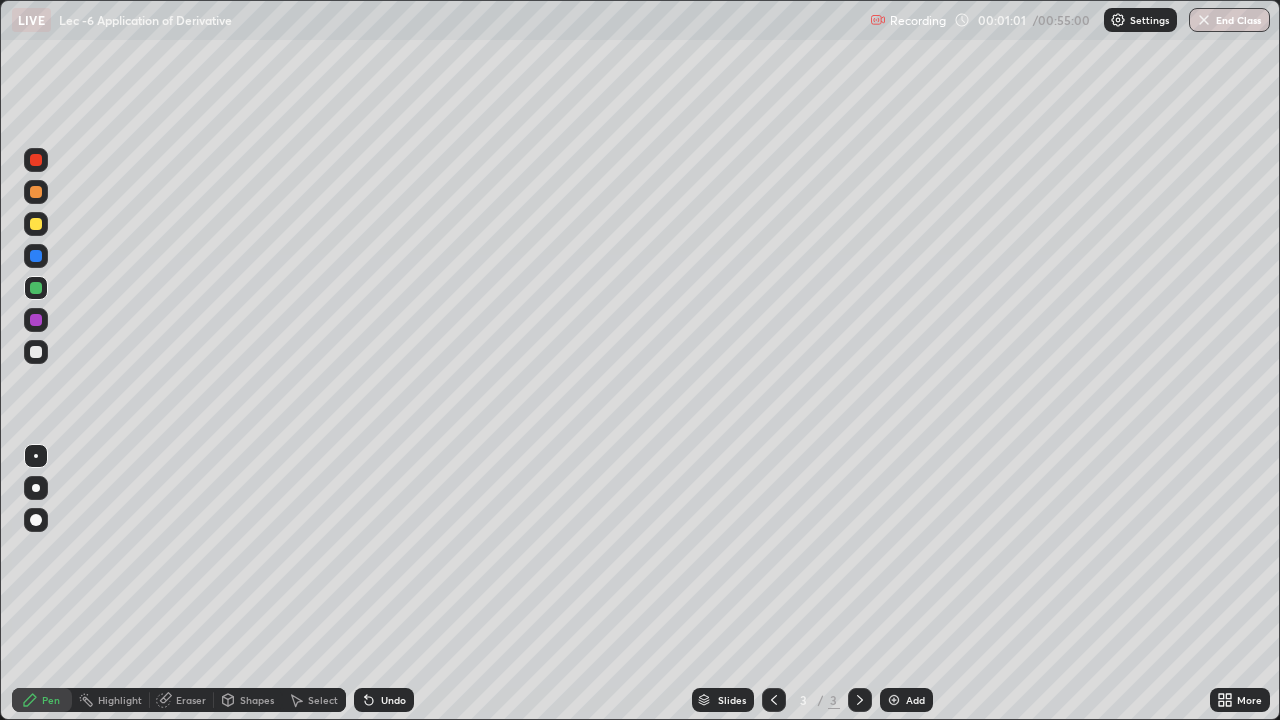 click at bounding box center (36, 288) 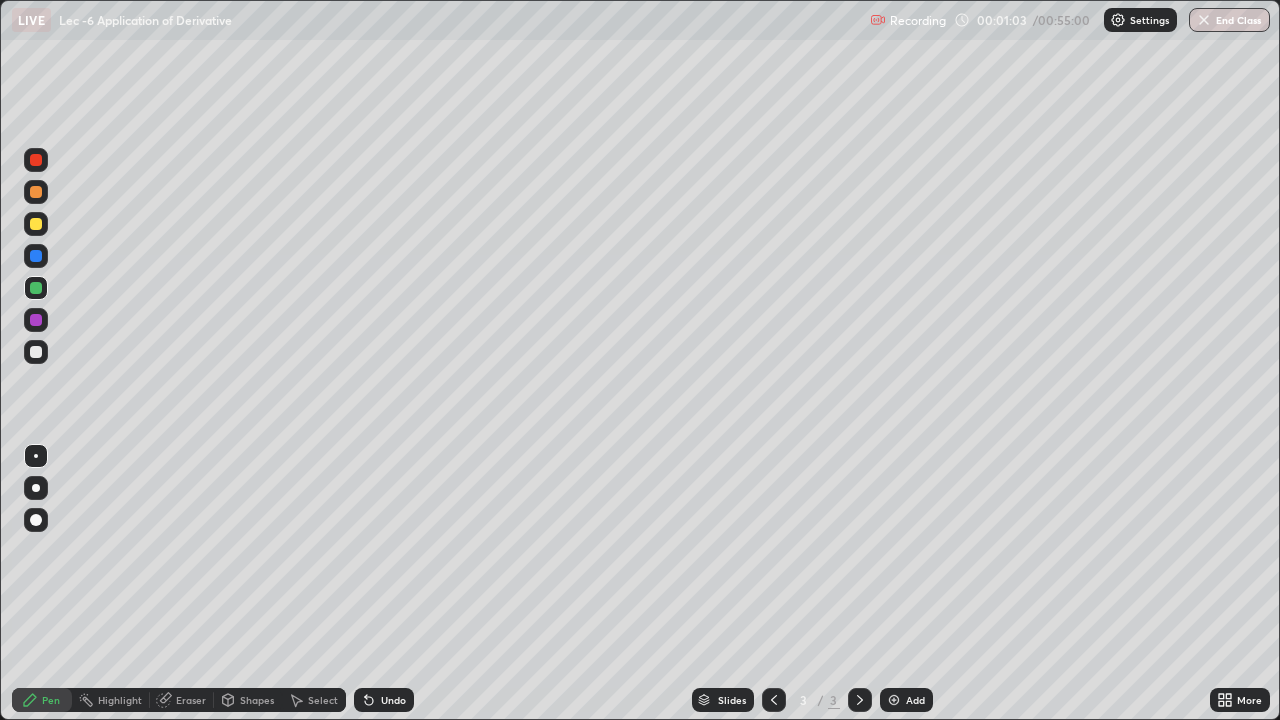 click on "Shapes" at bounding box center (257, 700) 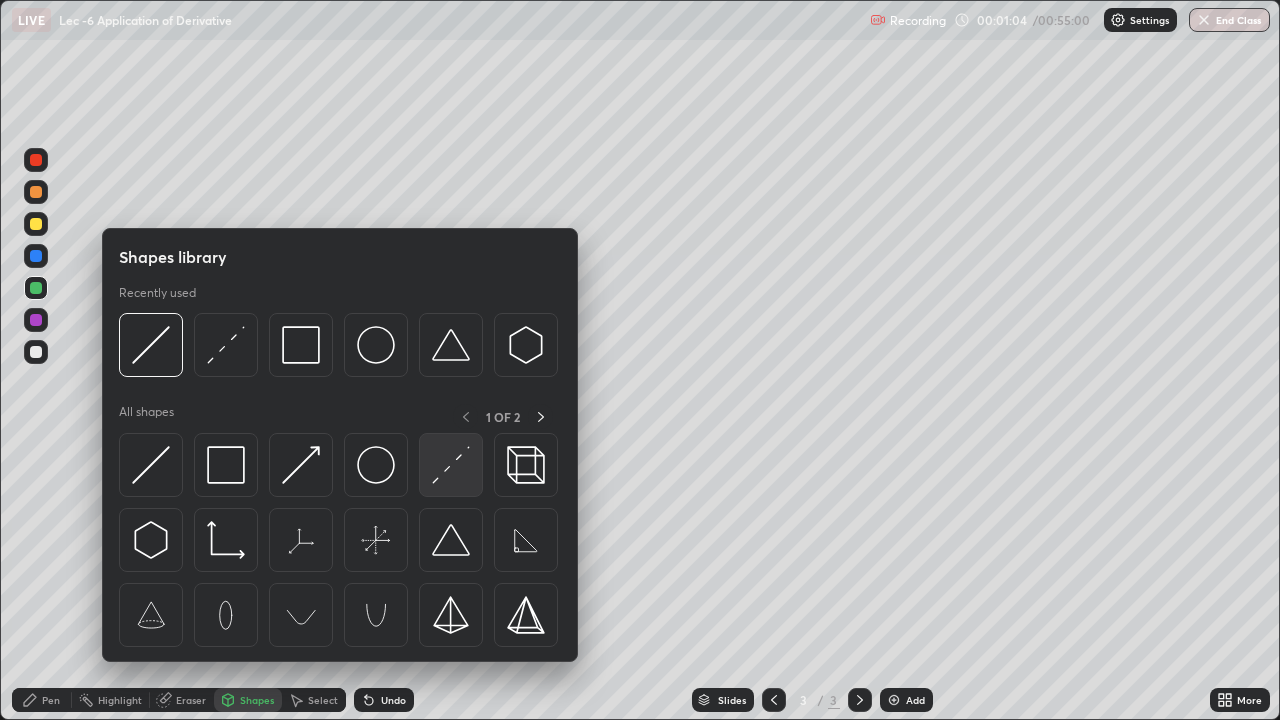 click at bounding box center (451, 465) 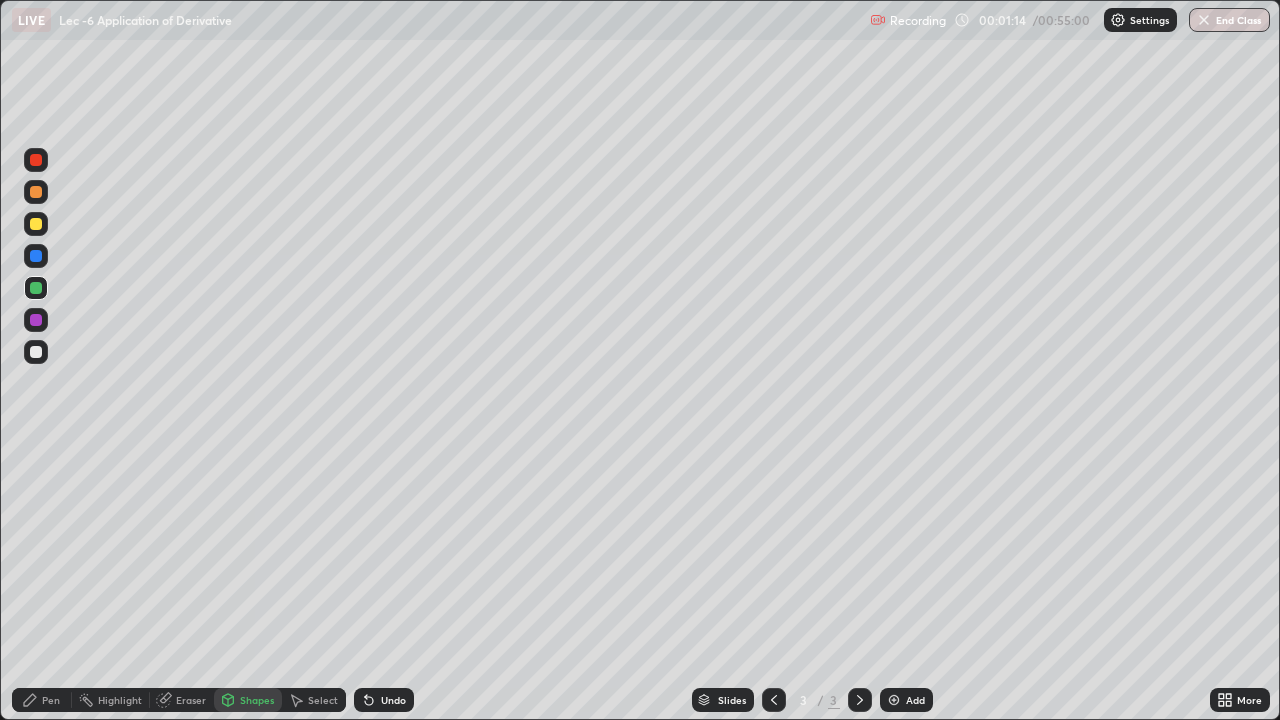 click 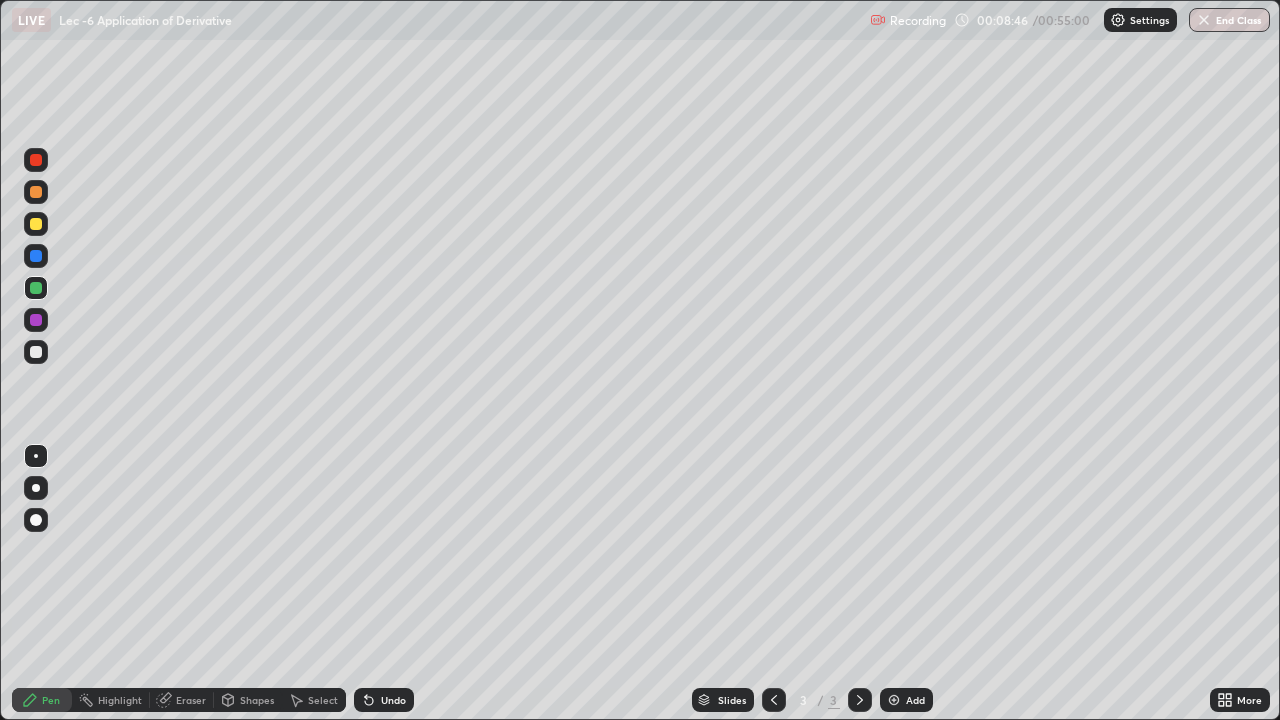 click on "Add" at bounding box center (915, 700) 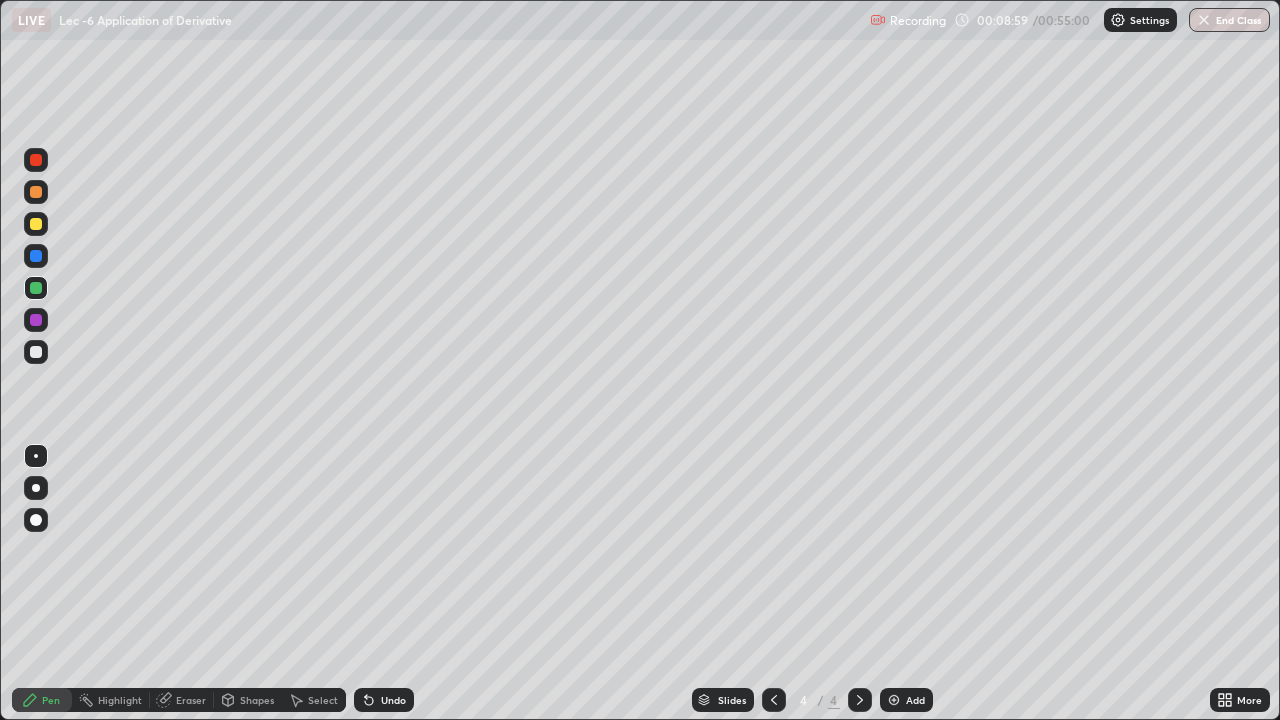 click at bounding box center [36, 352] 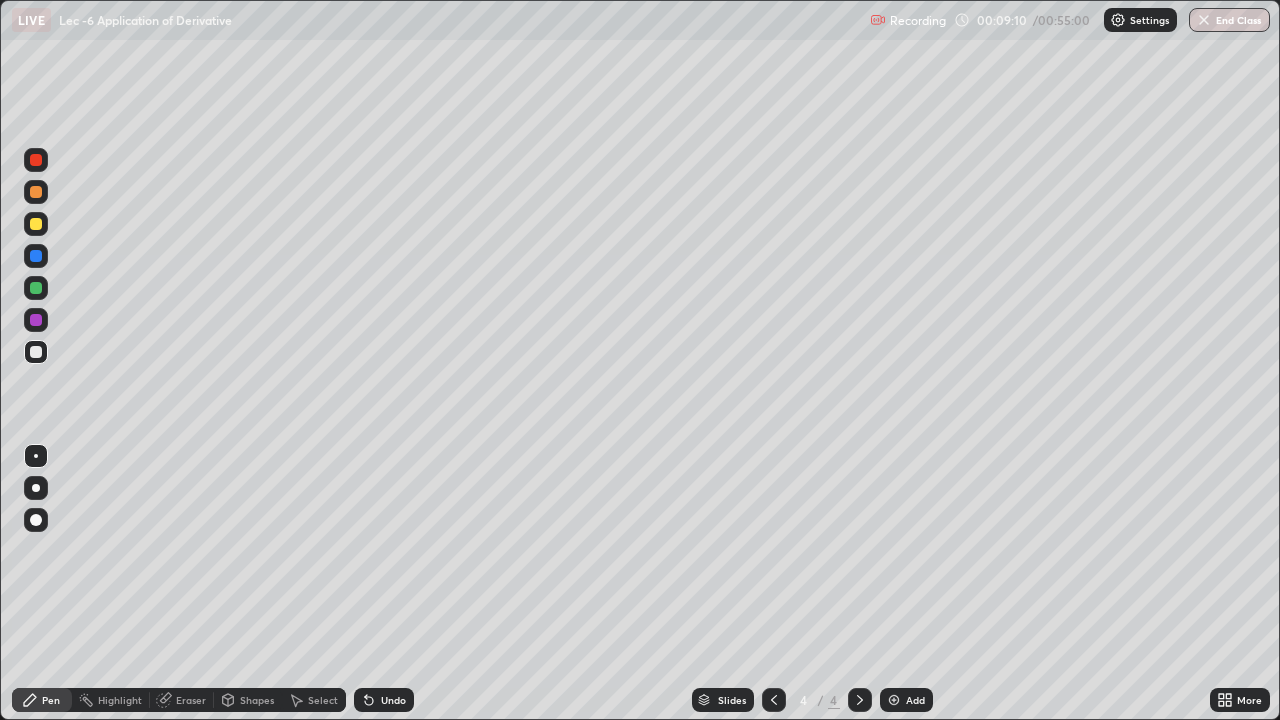 click on "Shapes" at bounding box center [257, 700] 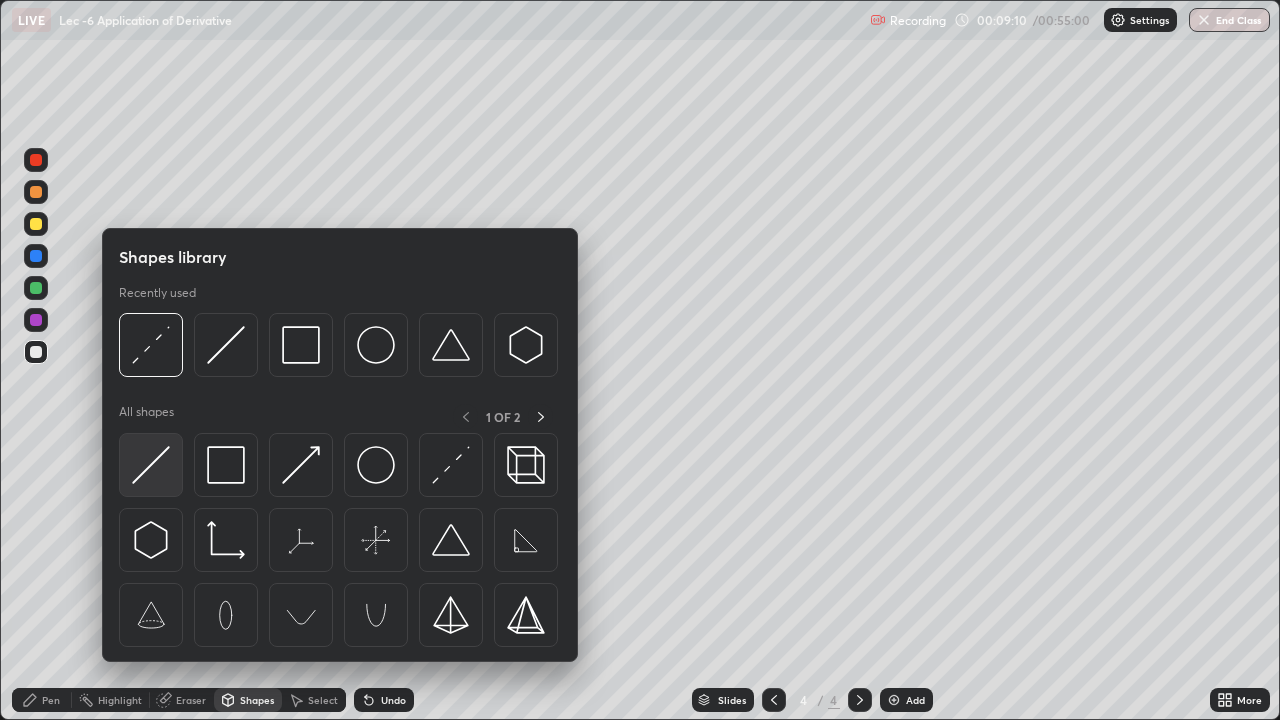 click at bounding box center [151, 465] 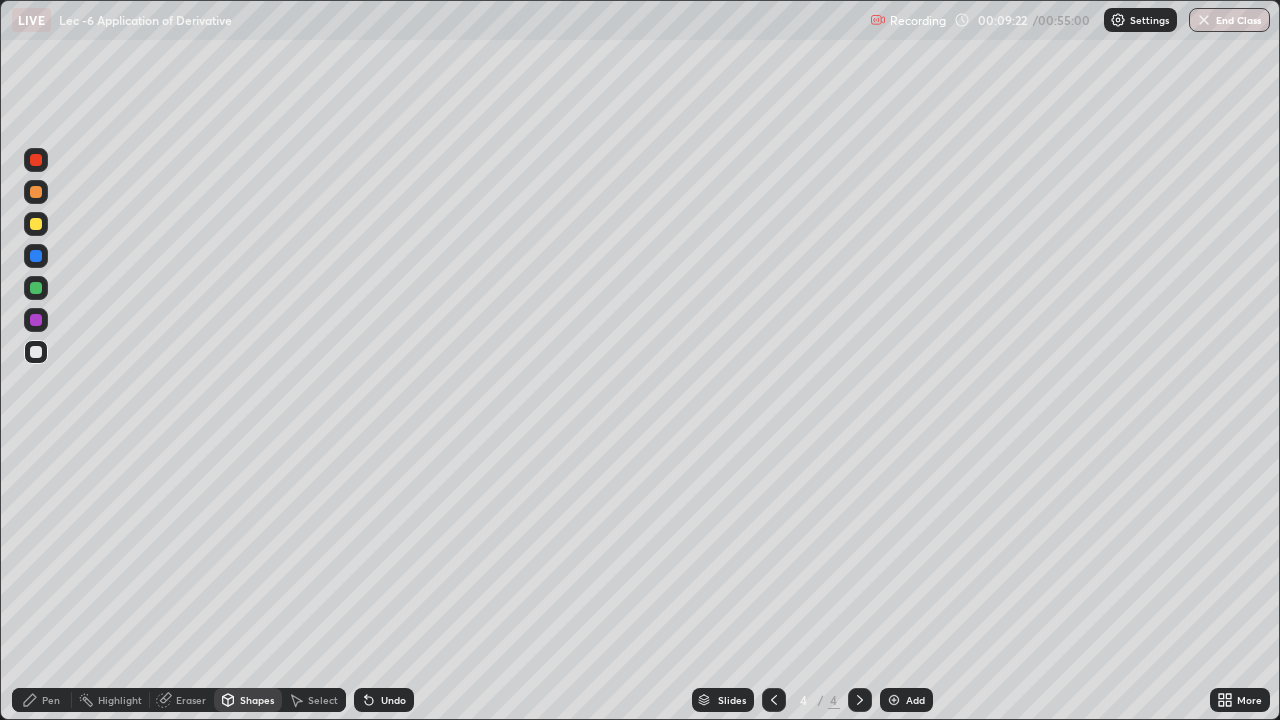 click on "Pen" at bounding box center [42, 700] 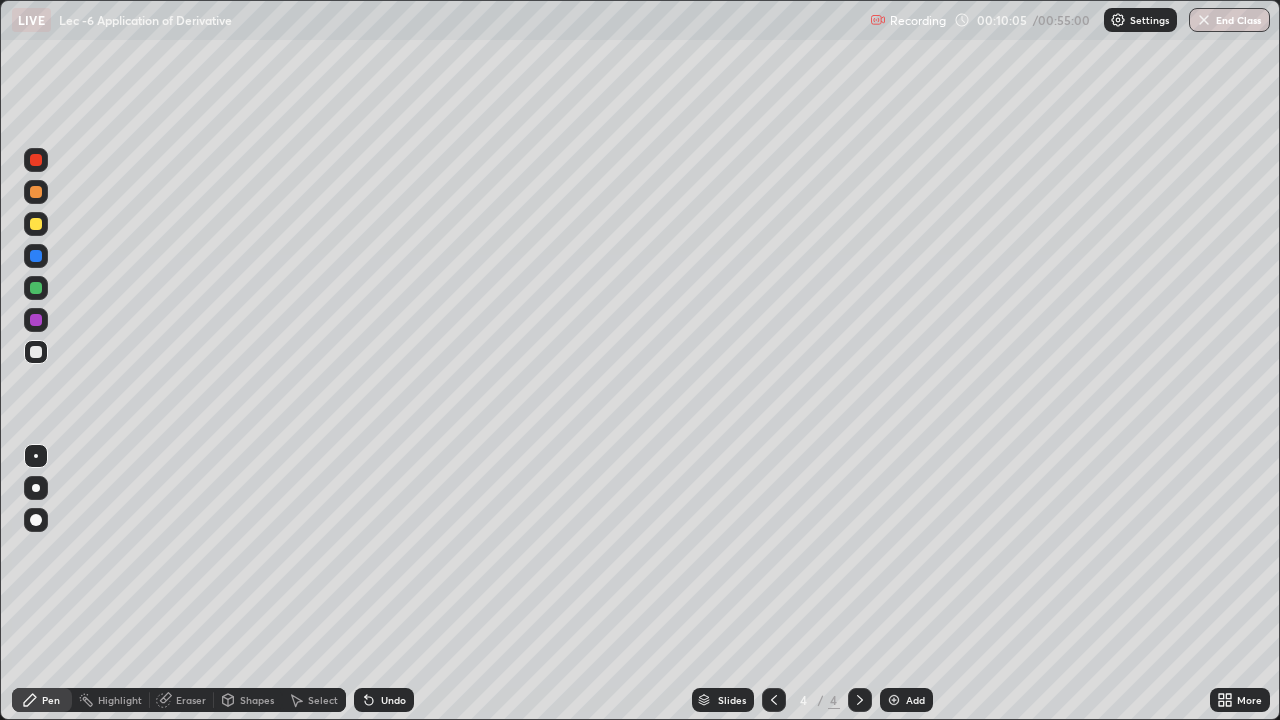 click 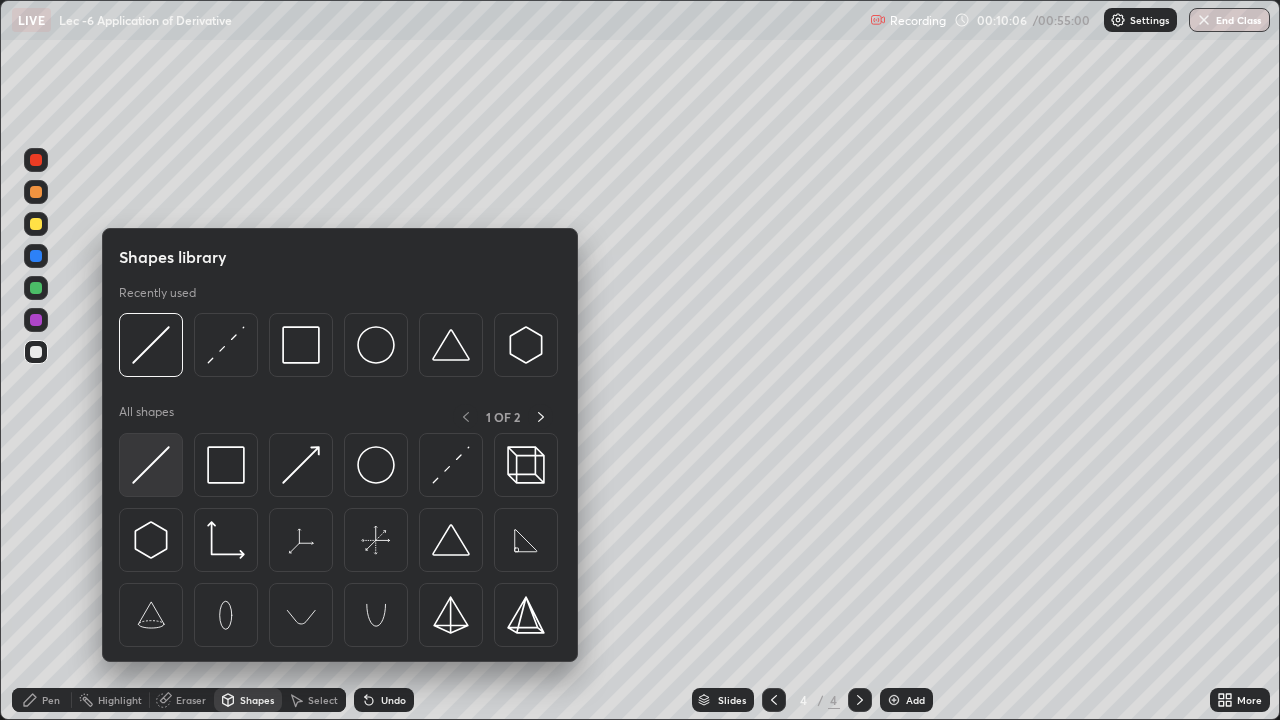 click at bounding box center (151, 465) 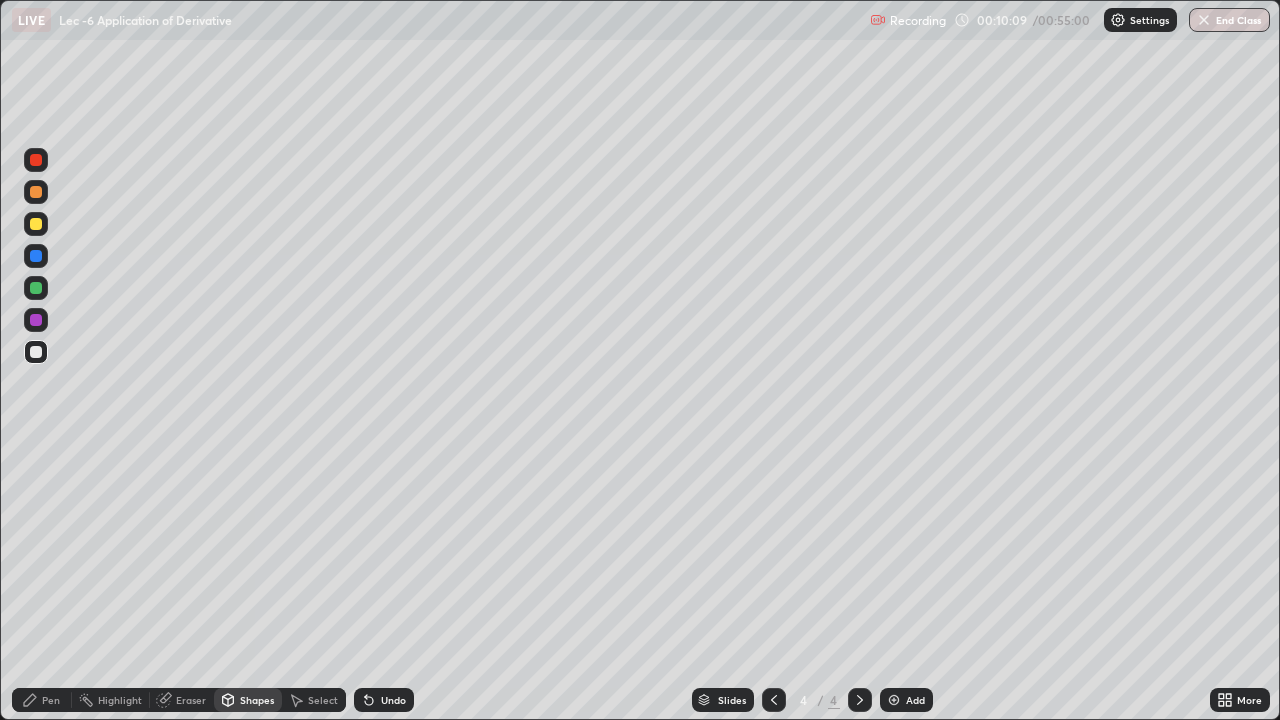 click on "Pen" at bounding box center (42, 700) 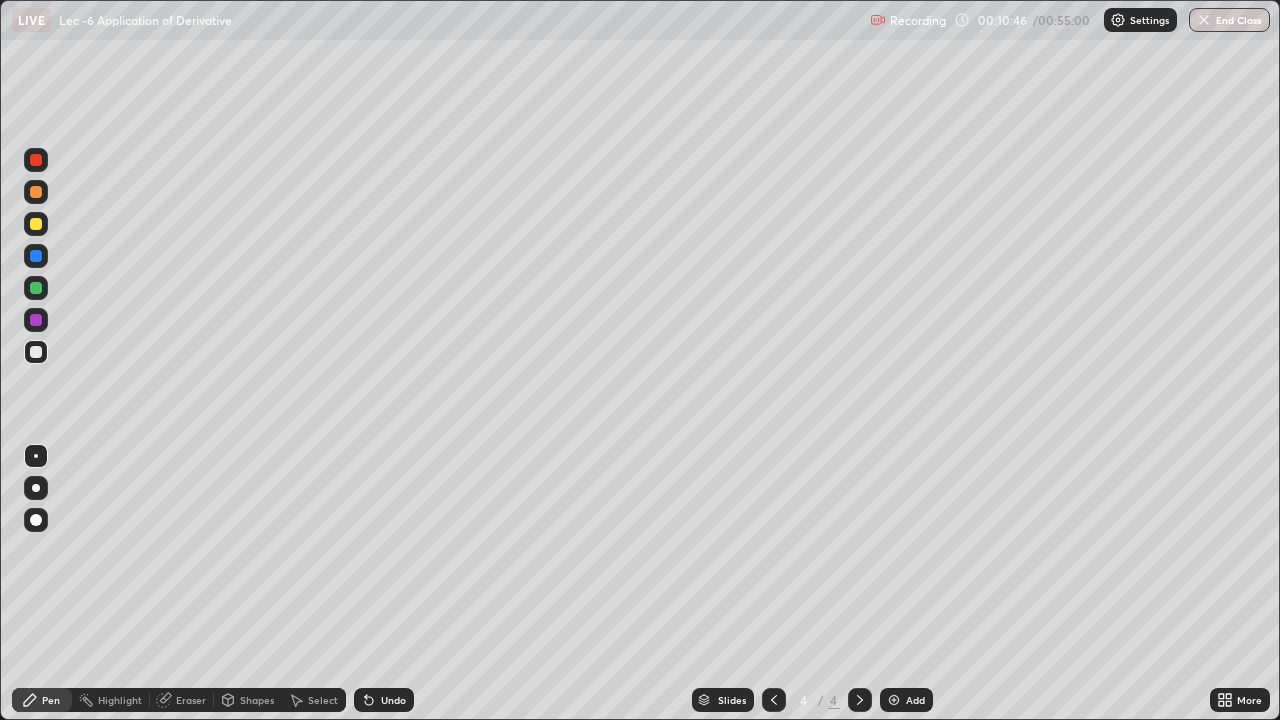 click on "Shapes" at bounding box center (257, 700) 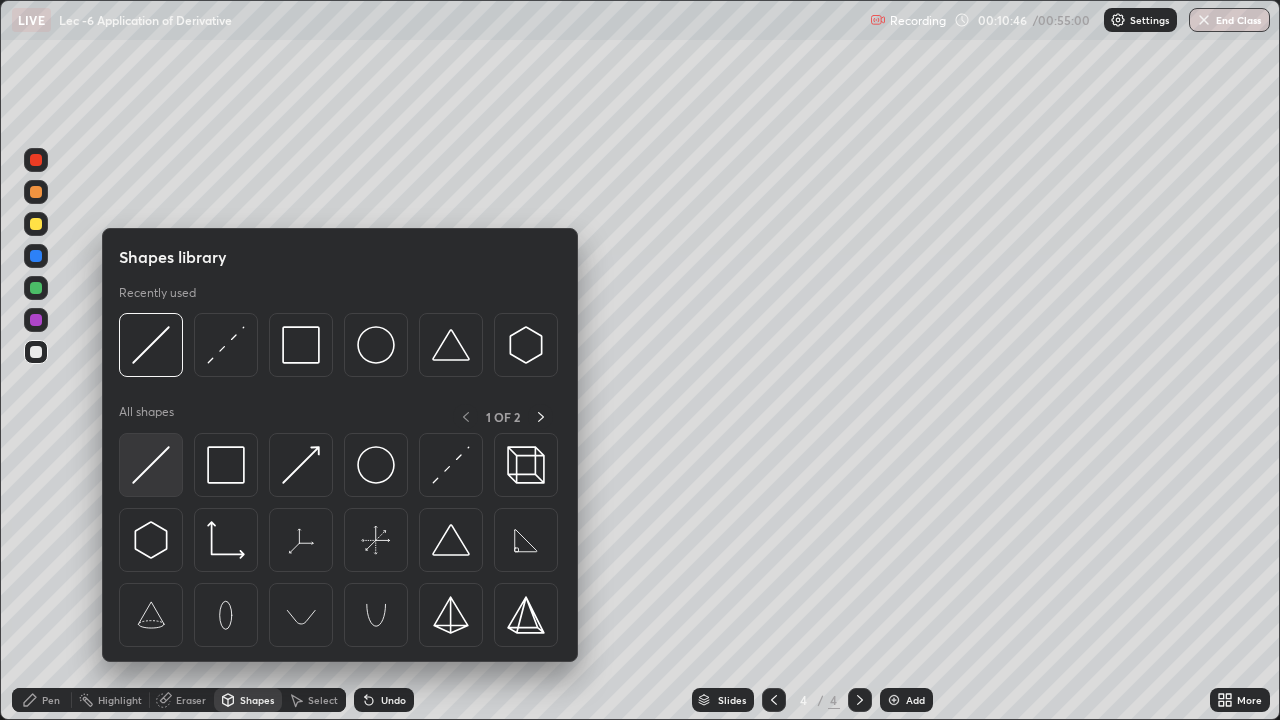 click at bounding box center (151, 465) 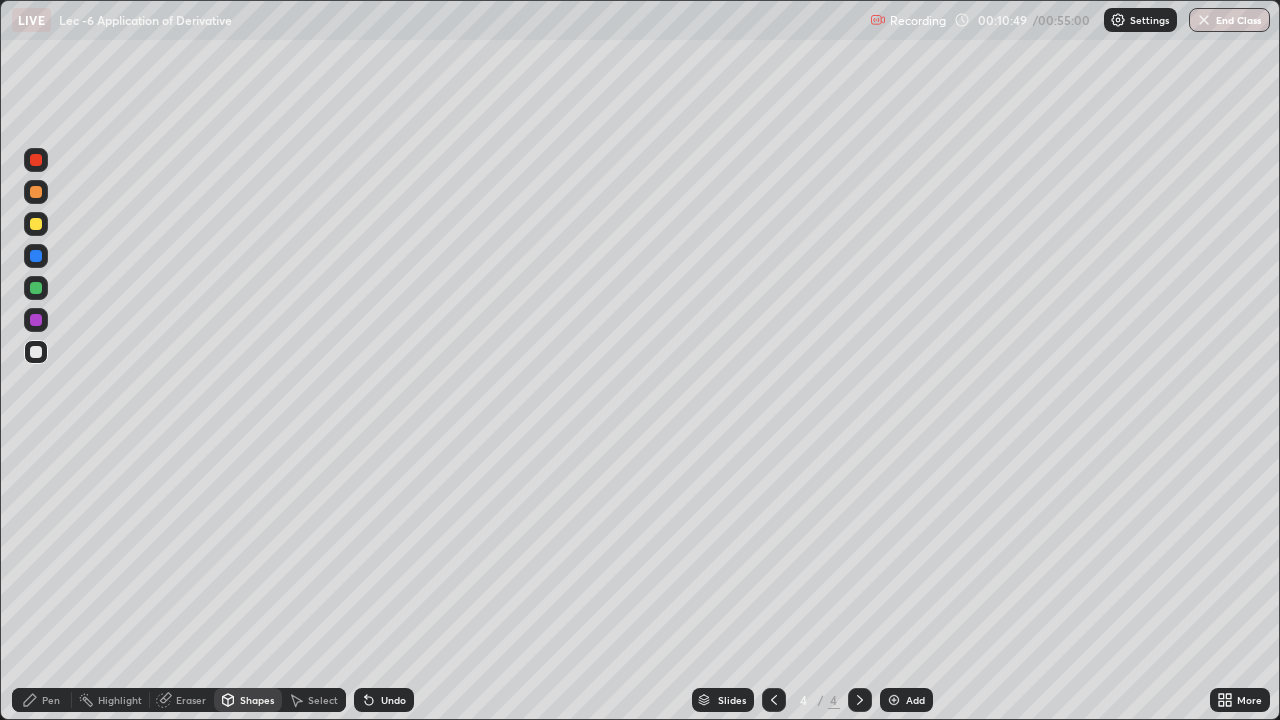 click on "Pen" at bounding box center (51, 700) 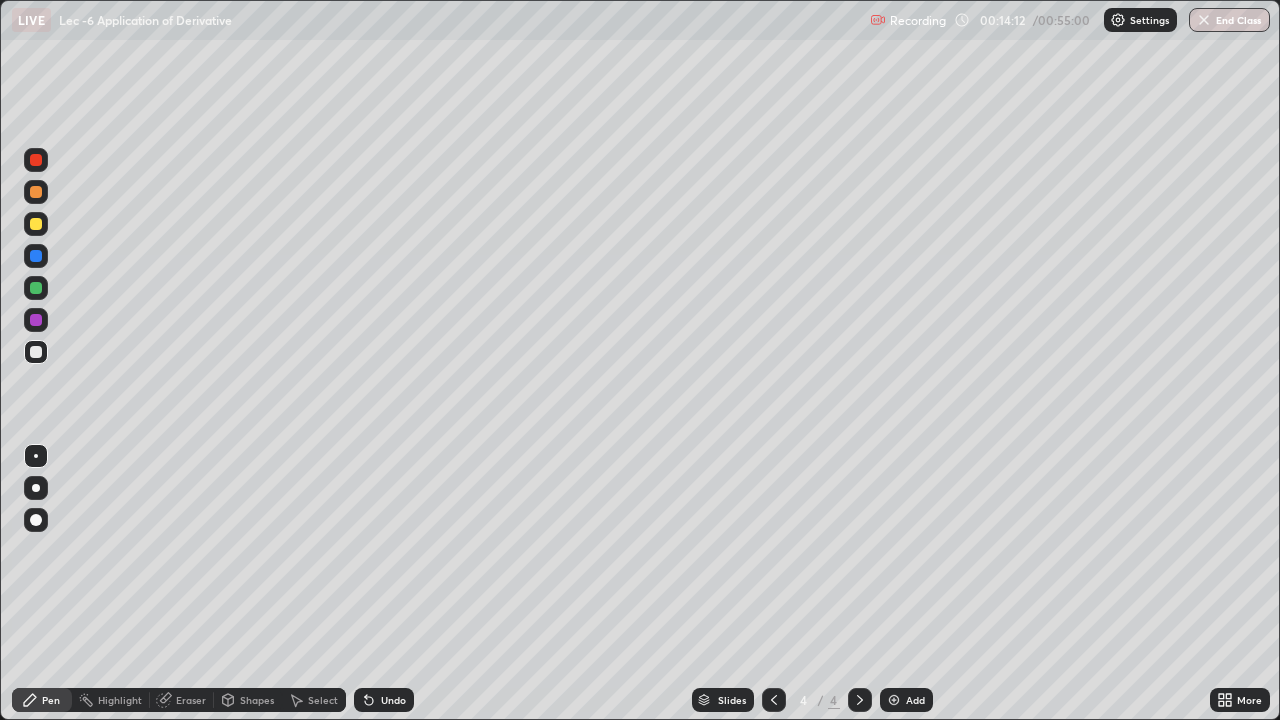 click on "Add" at bounding box center (906, 700) 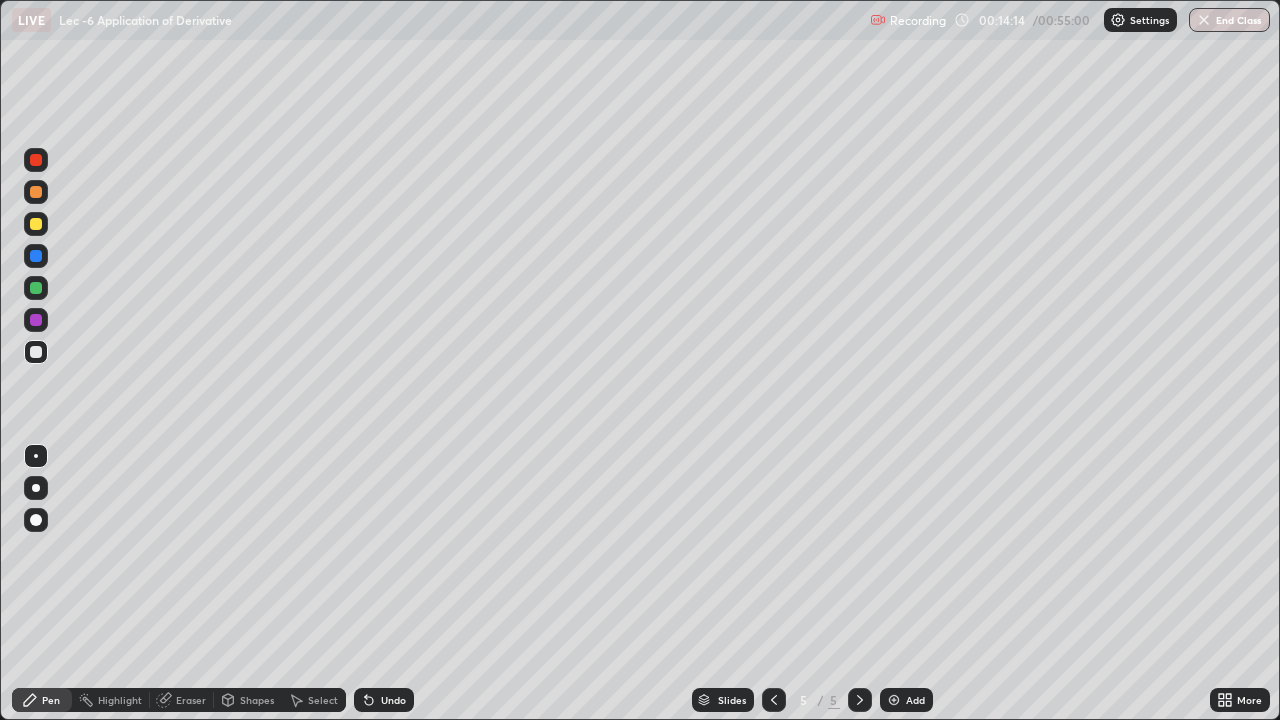 click at bounding box center (36, 224) 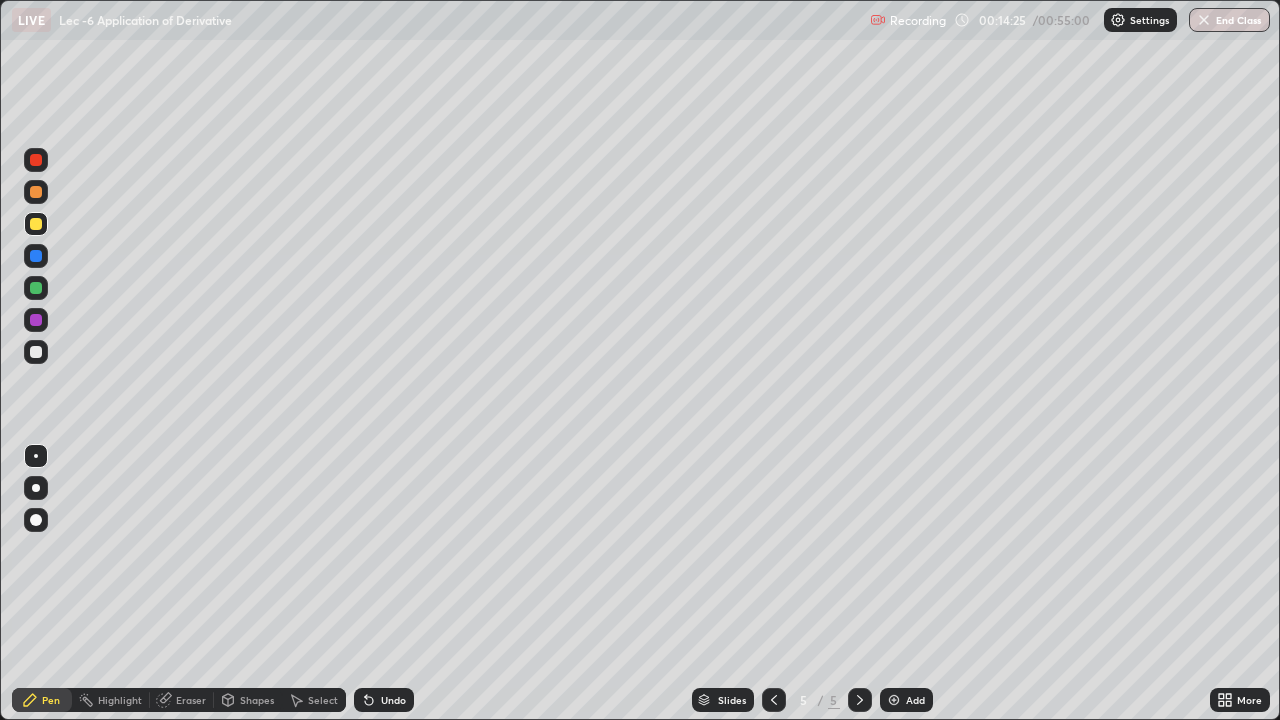 click at bounding box center (36, 352) 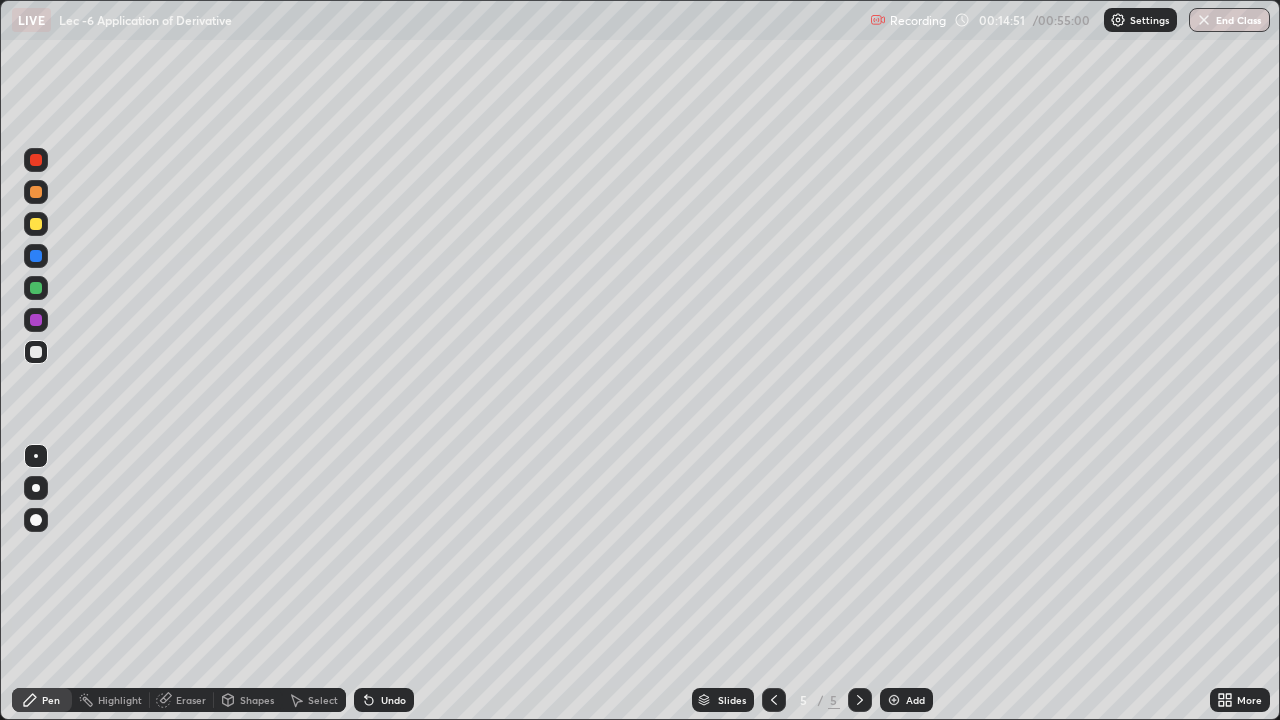 click 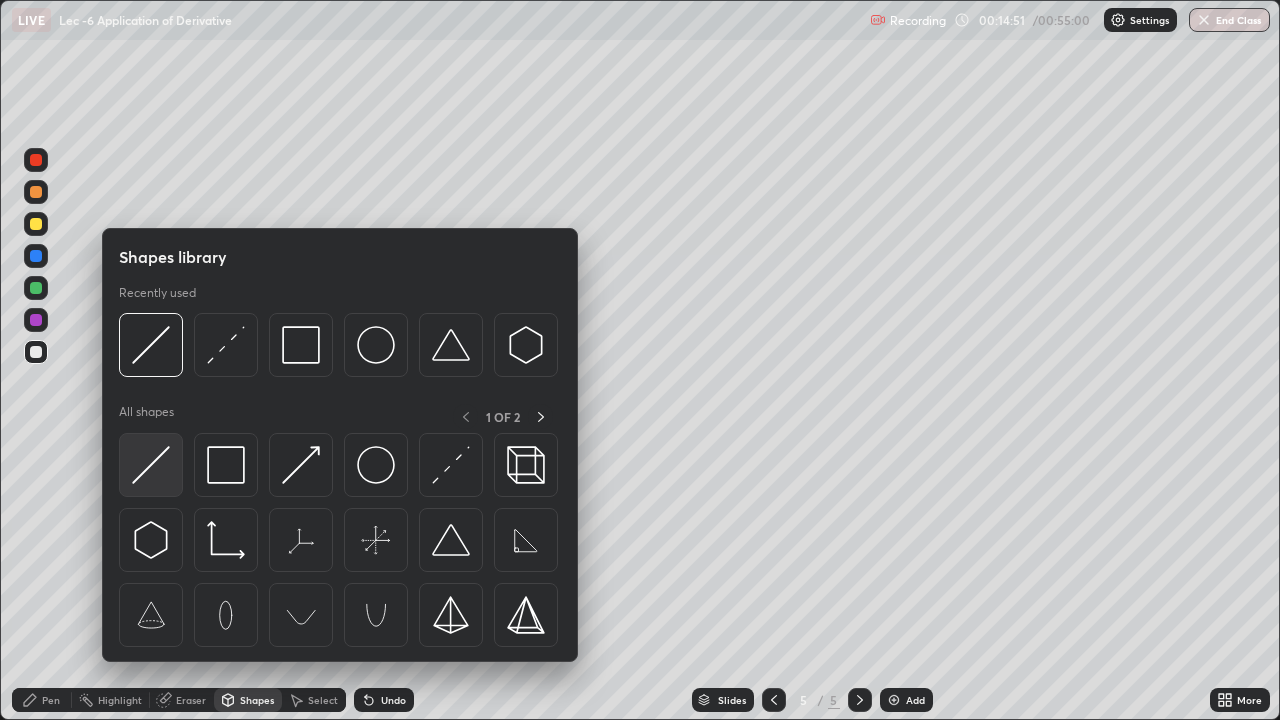 click at bounding box center (151, 465) 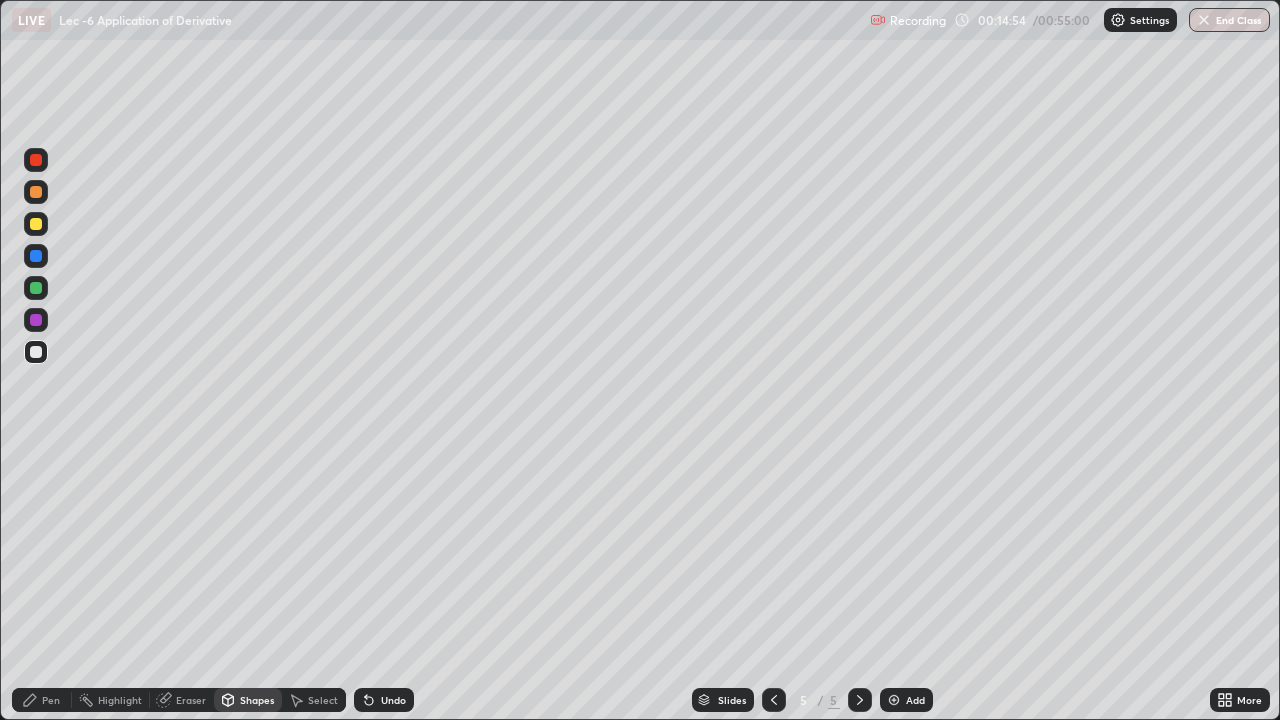 click on "Undo" at bounding box center [384, 700] 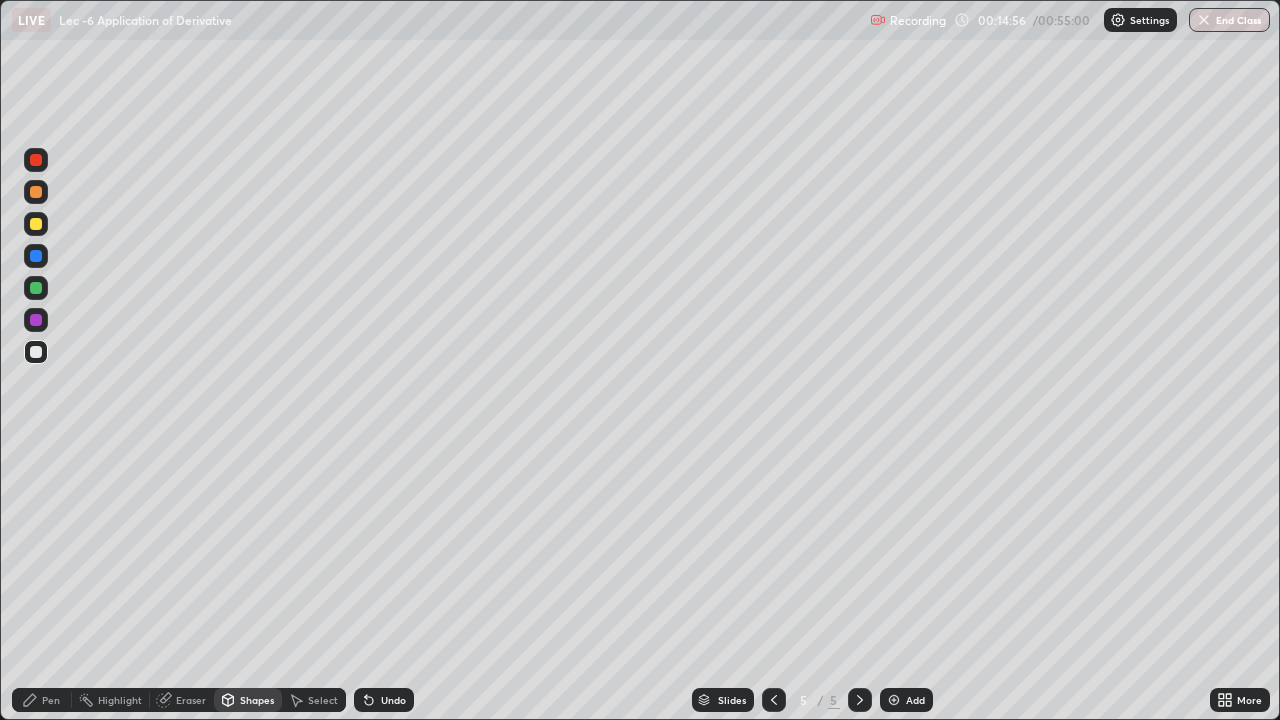 click on "Pen" at bounding box center [42, 700] 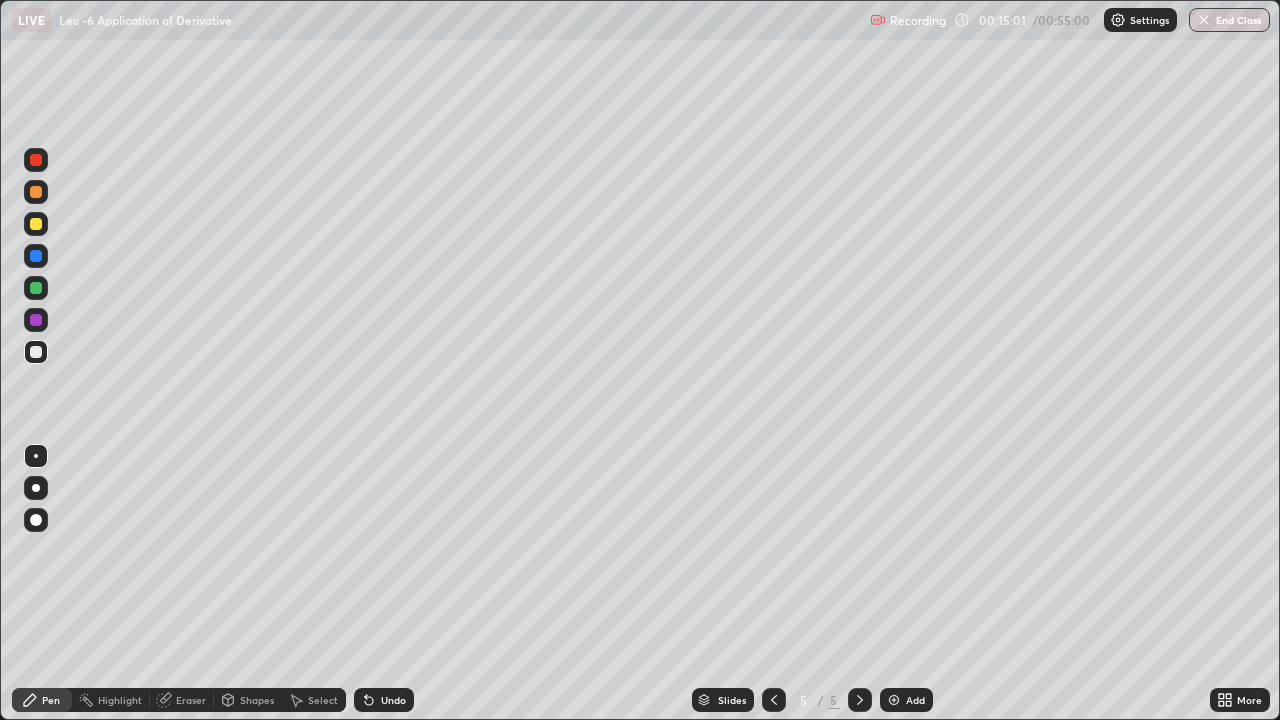 click at bounding box center (36, 224) 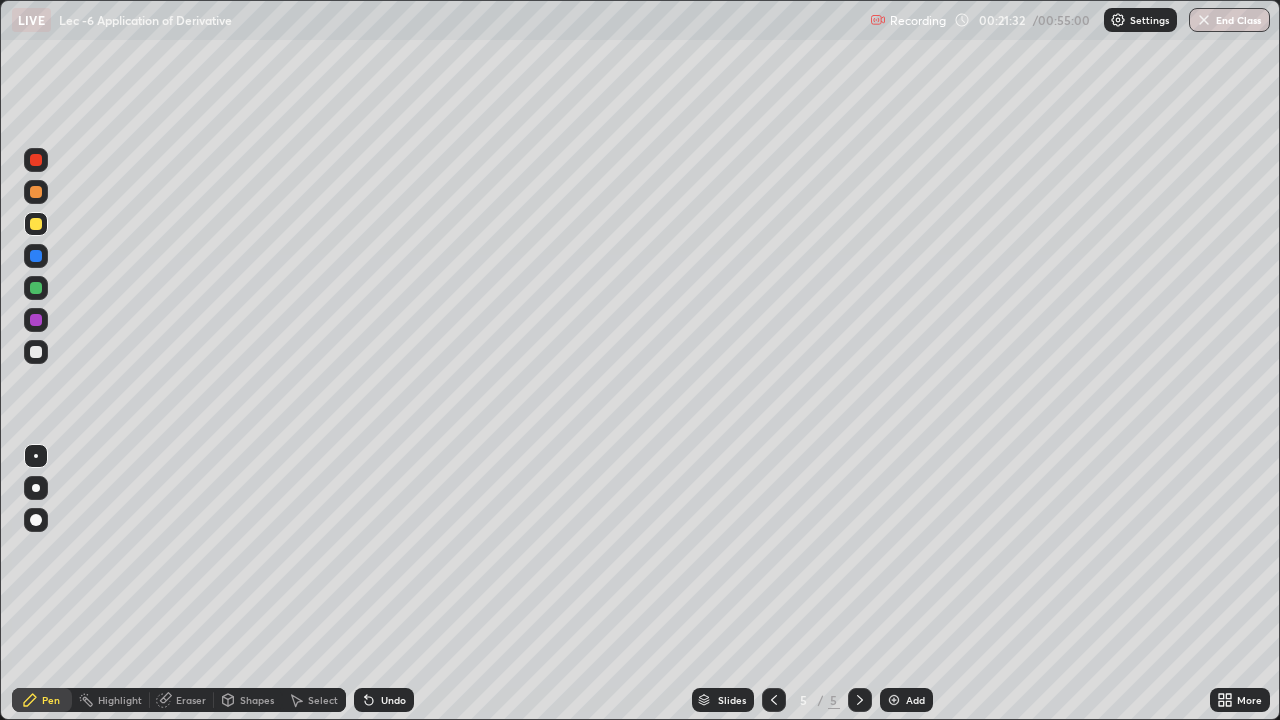 click at bounding box center (894, 700) 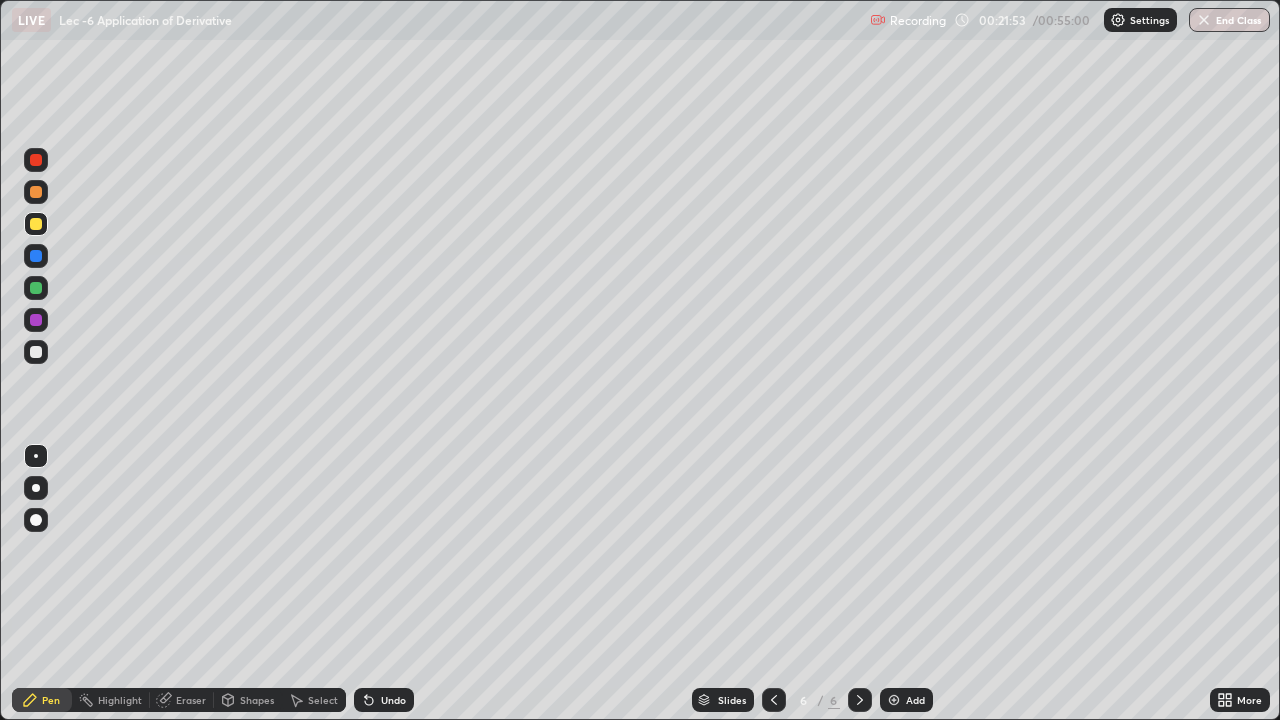 click on "Shapes" at bounding box center [257, 700] 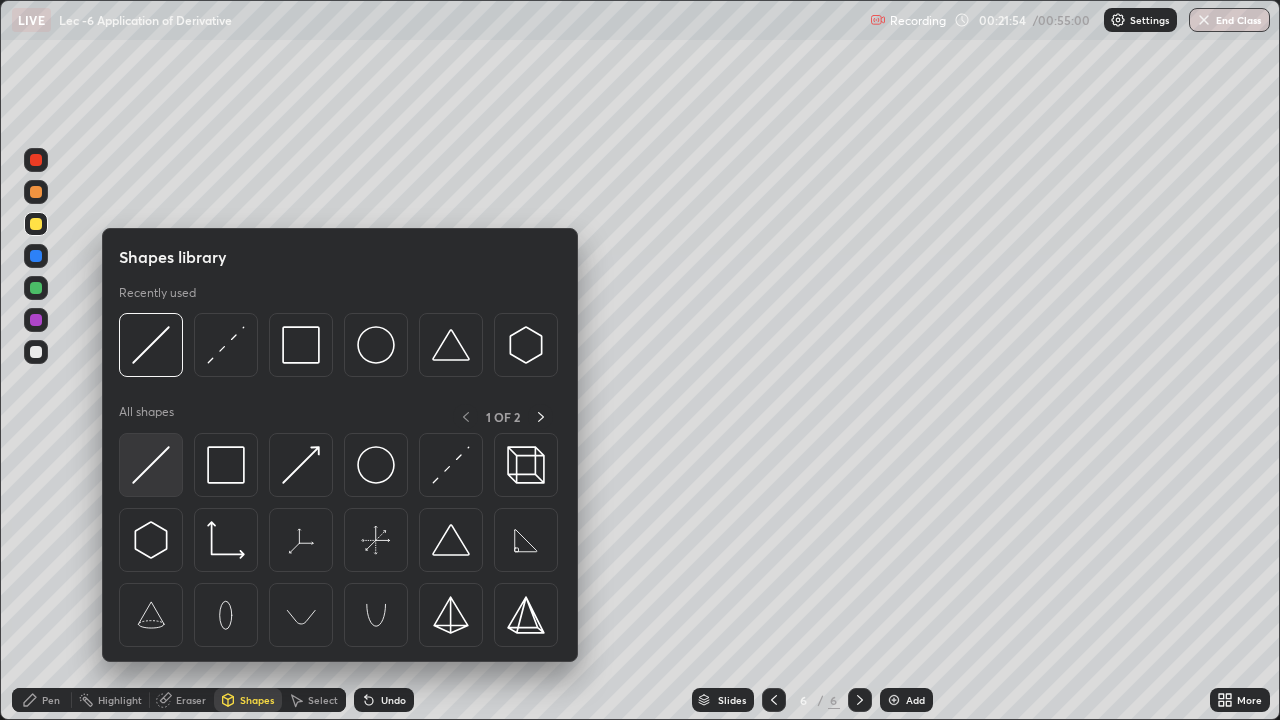 click at bounding box center [151, 465] 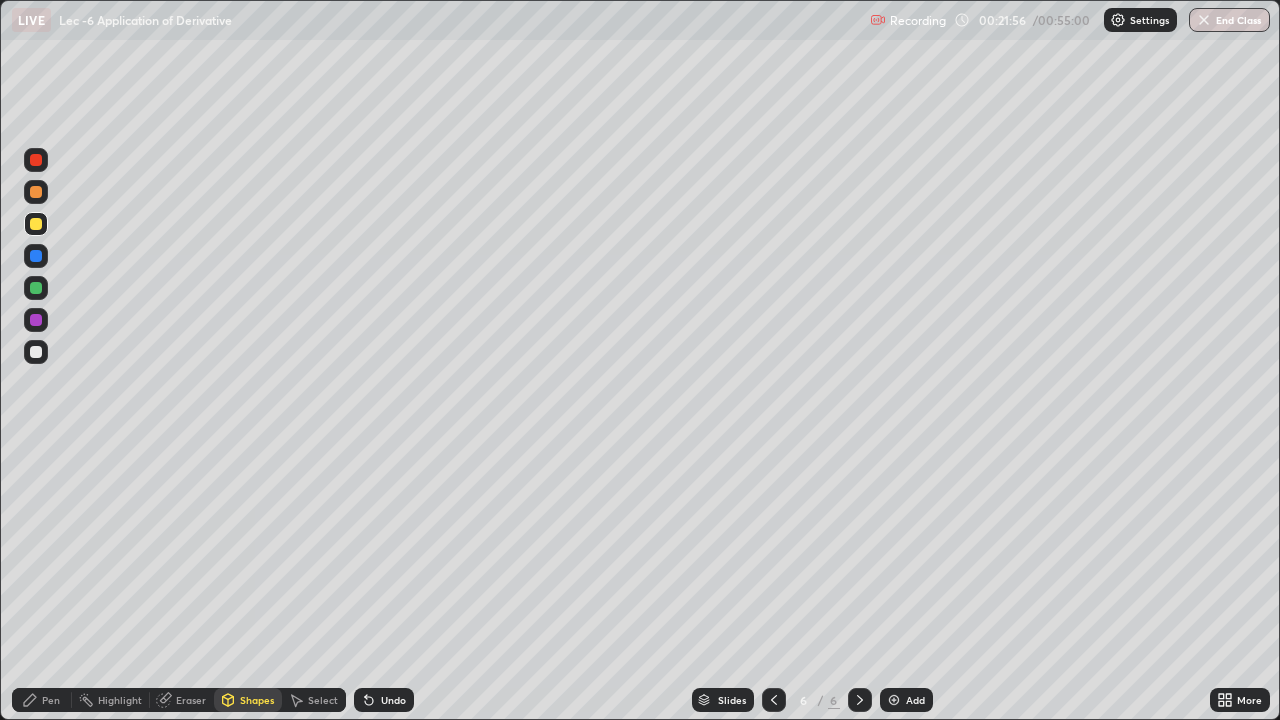 click on "Pen" at bounding box center (42, 700) 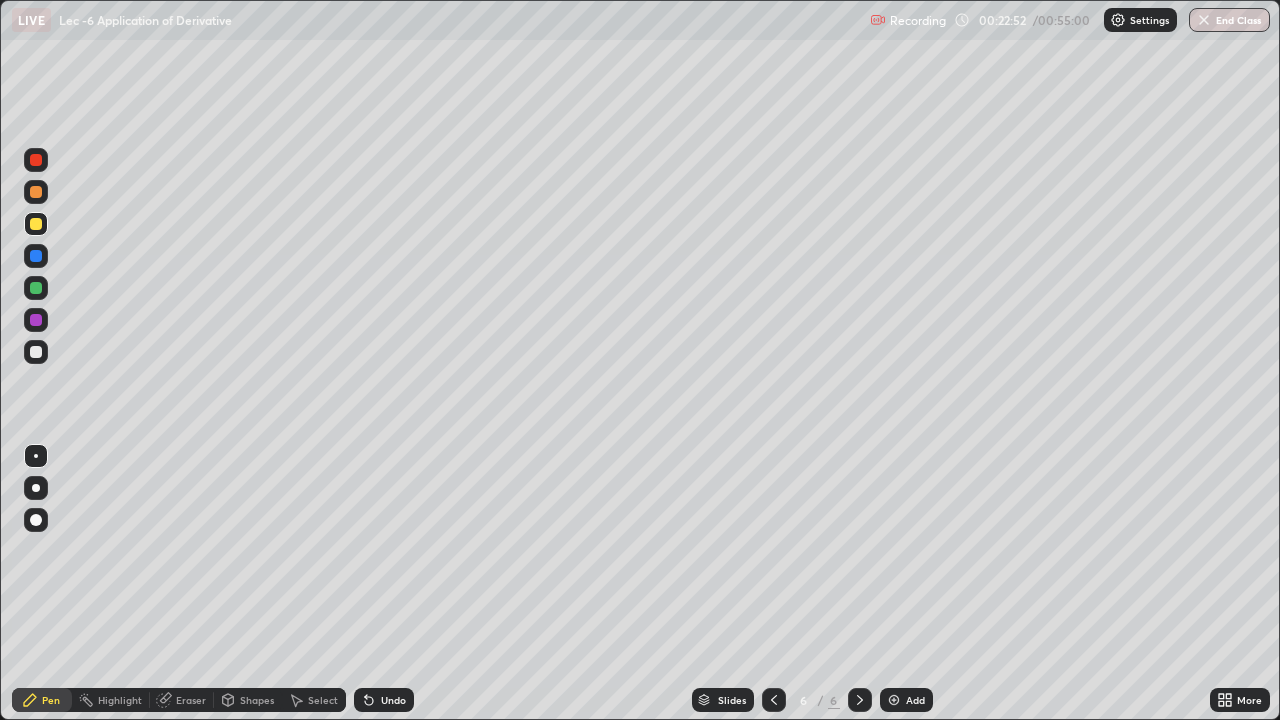 click on "Add" at bounding box center (915, 700) 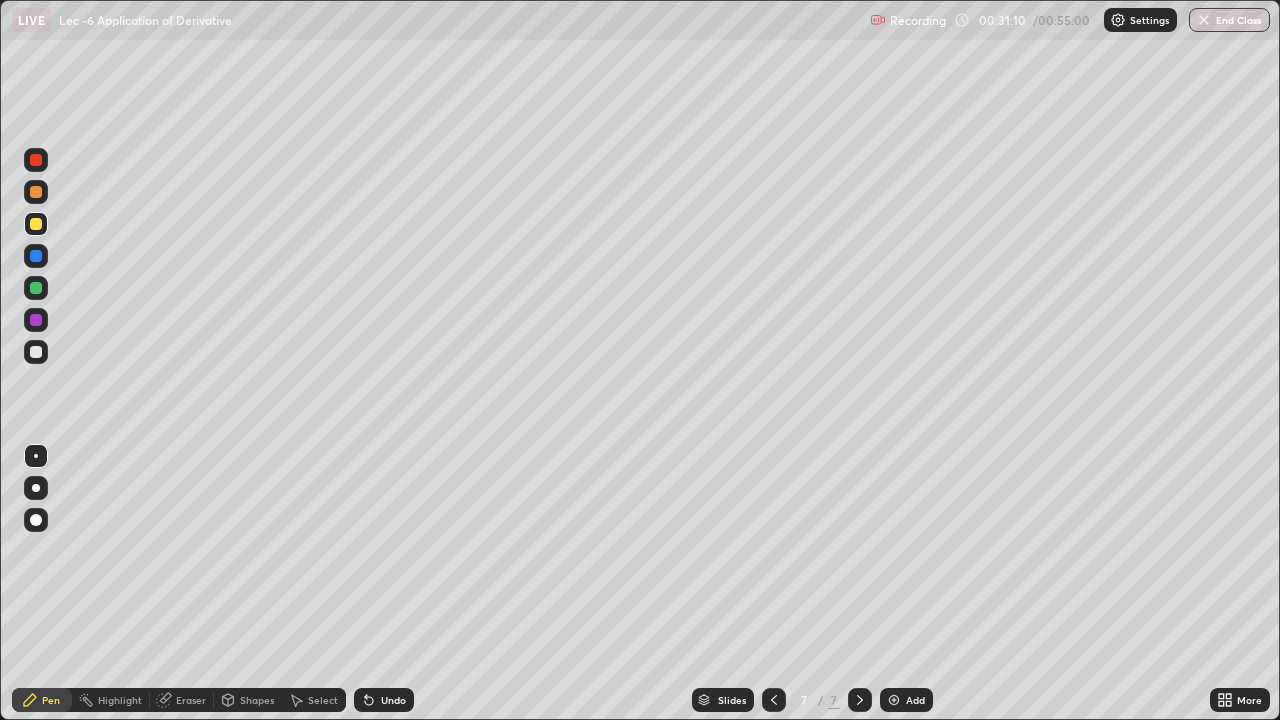 click at bounding box center [36, 352] 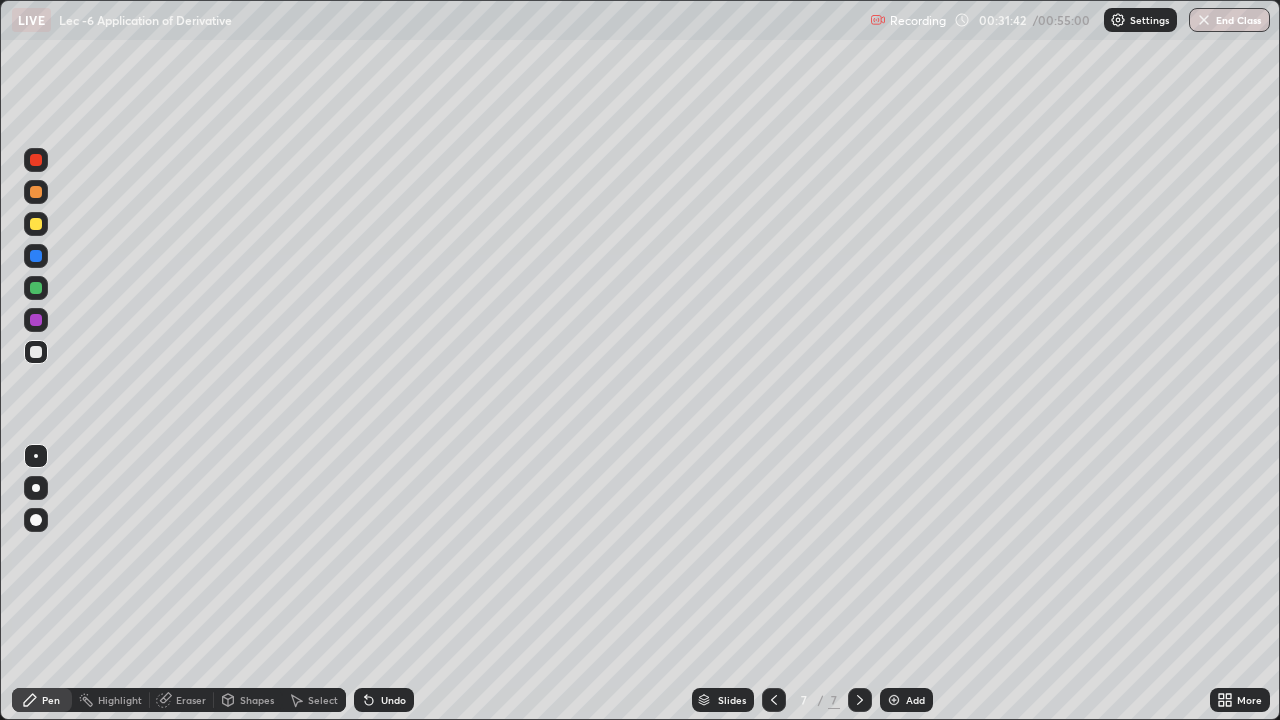 click at bounding box center [36, 224] 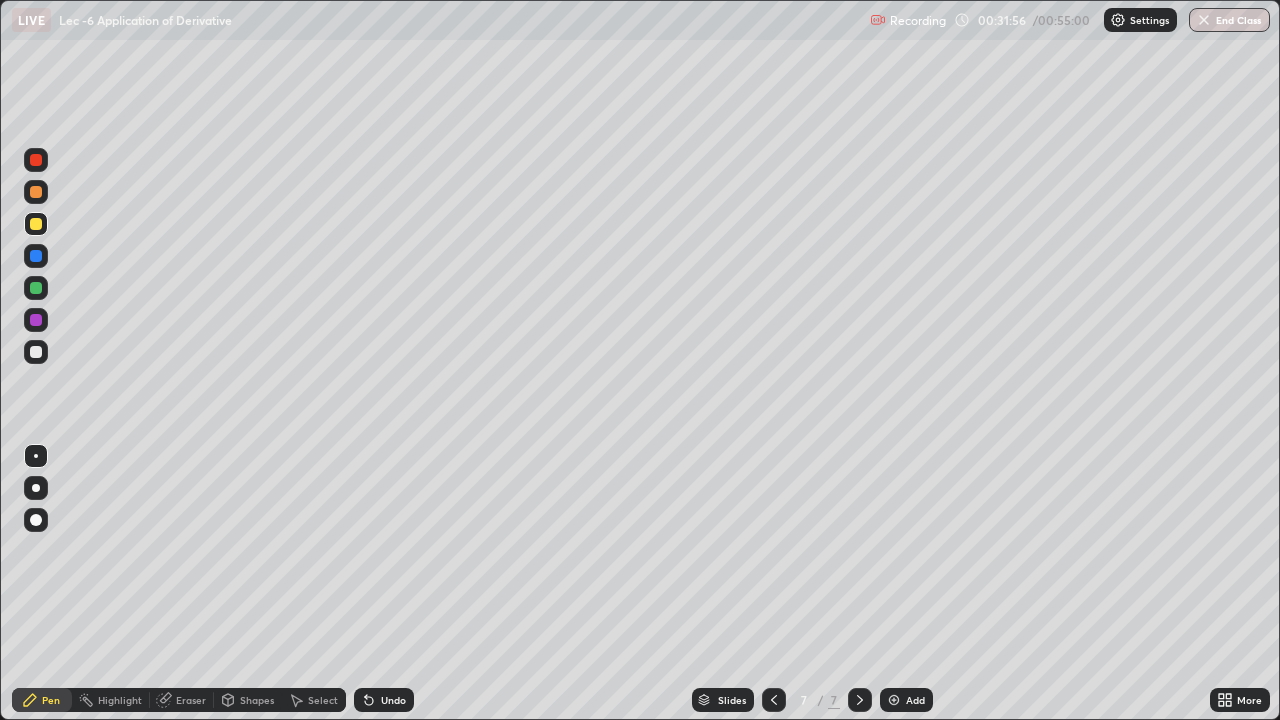 click on "Shapes" at bounding box center [257, 700] 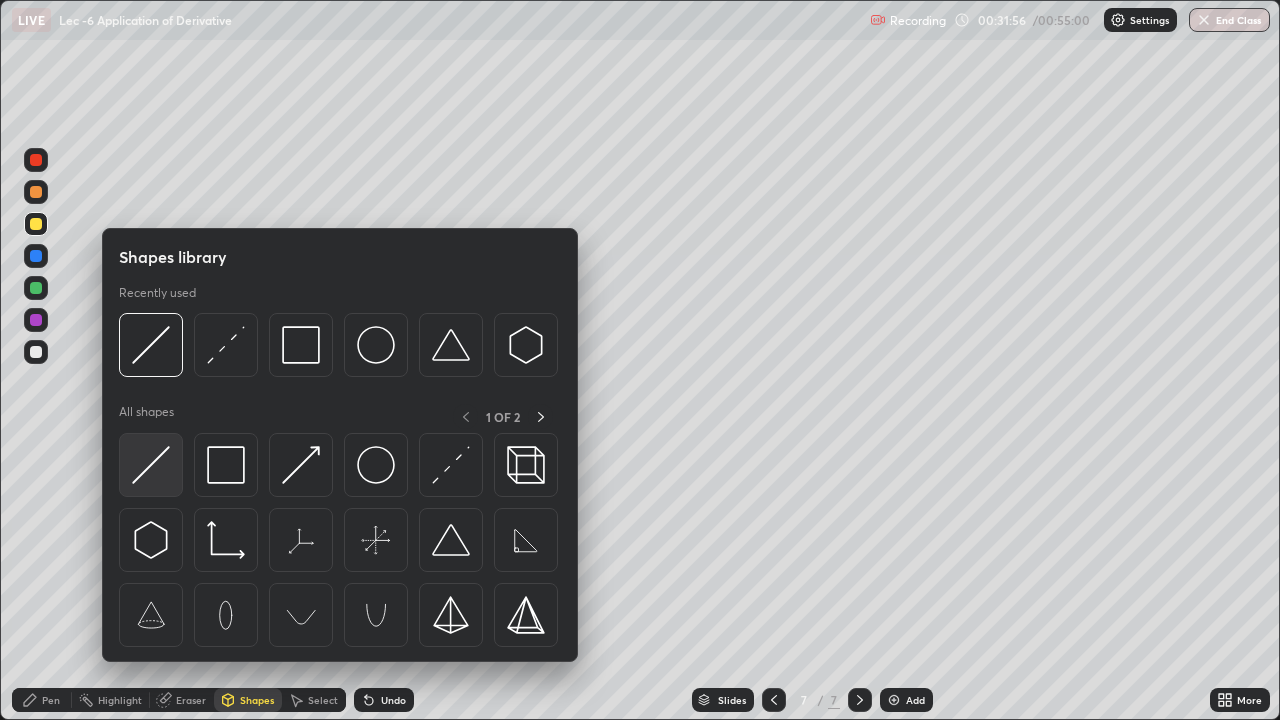 click at bounding box center (151, 465) 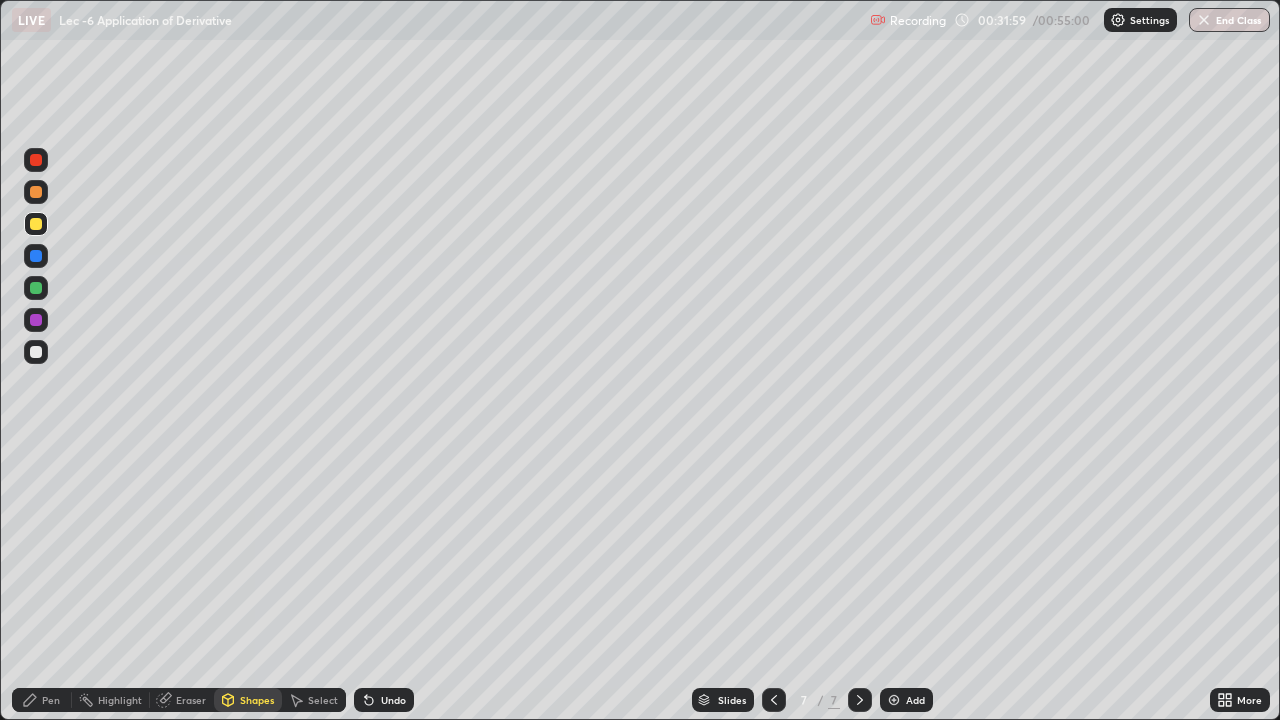 click on "Pen" at bounding box center (42, 700) 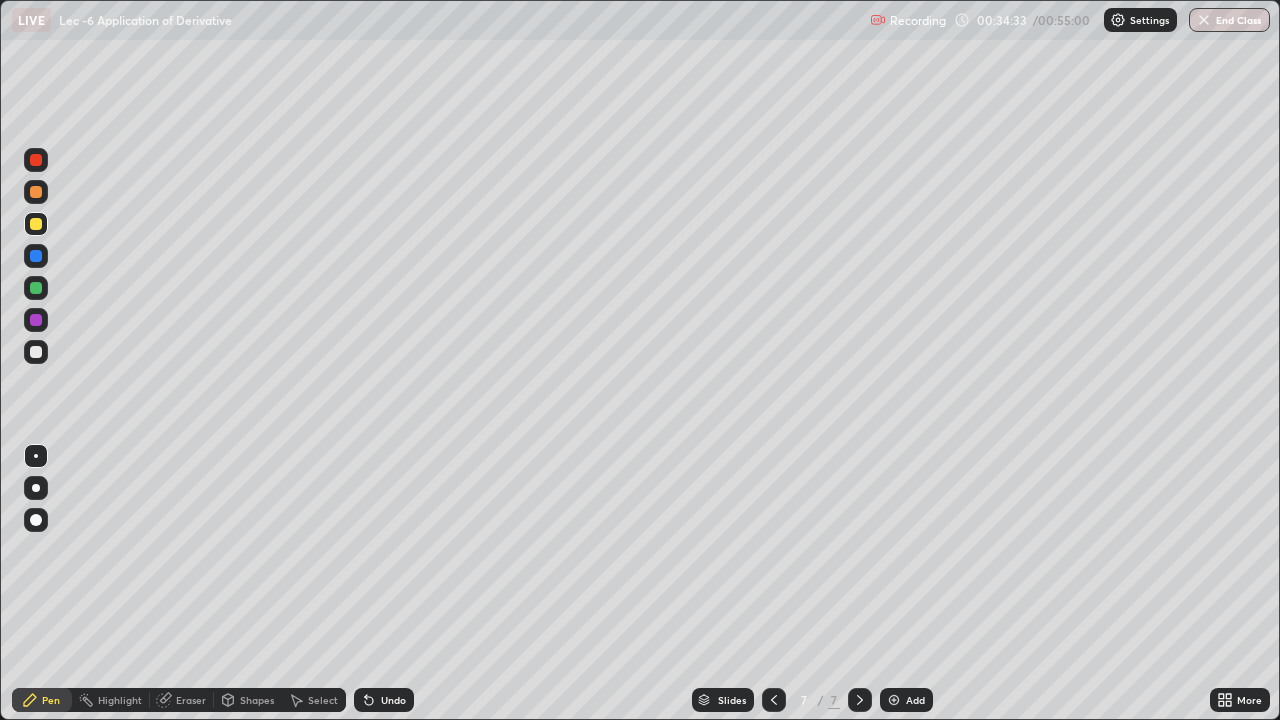 click 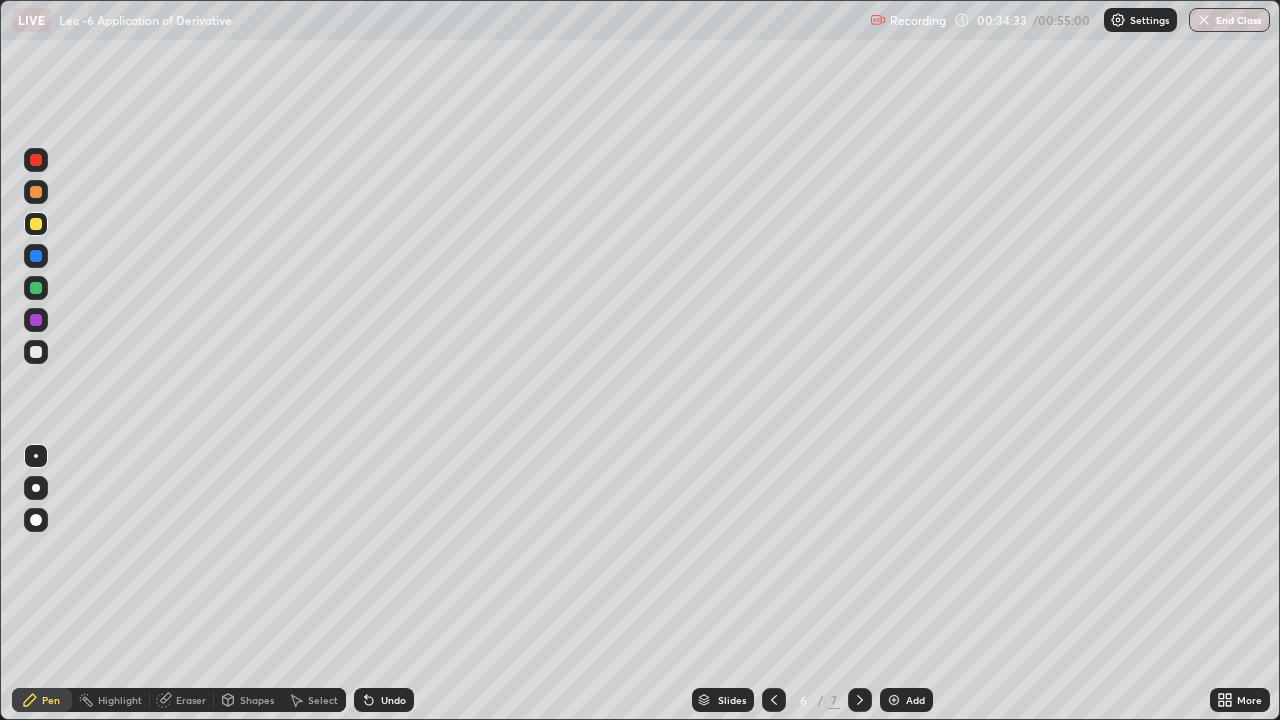 click at bounding box center (774, 700) 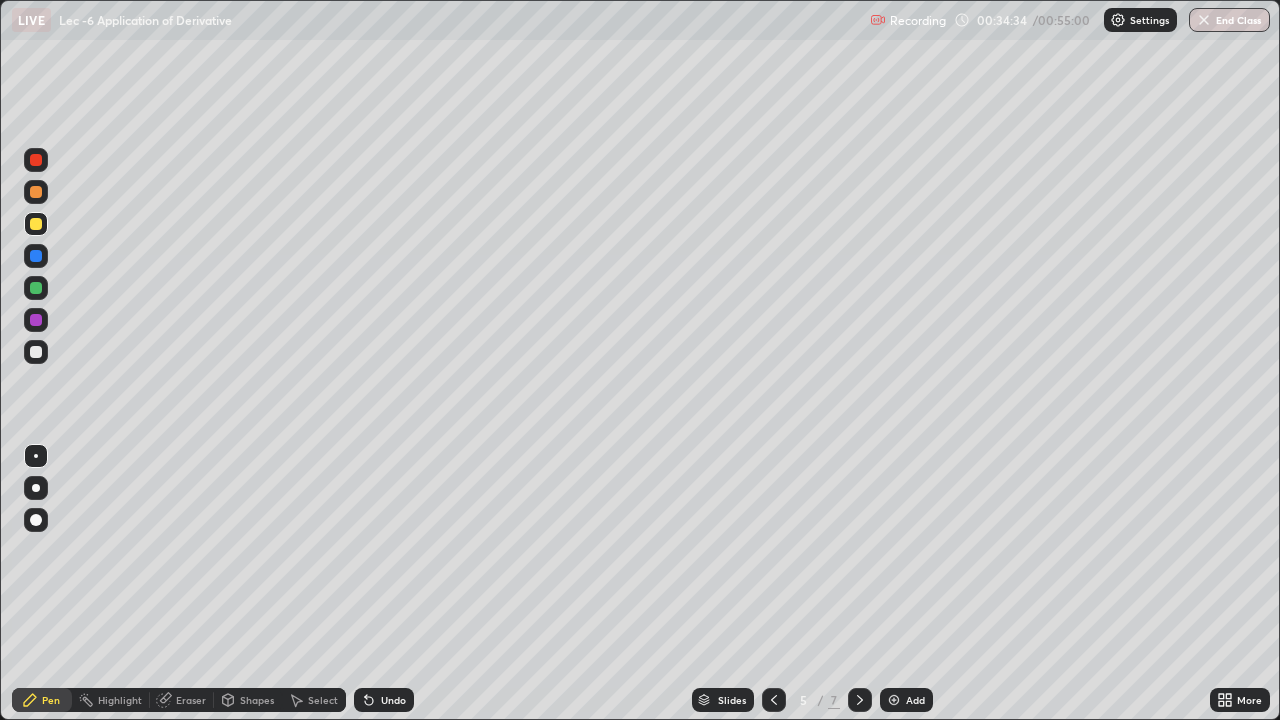 click at bounding box center [774, 700] 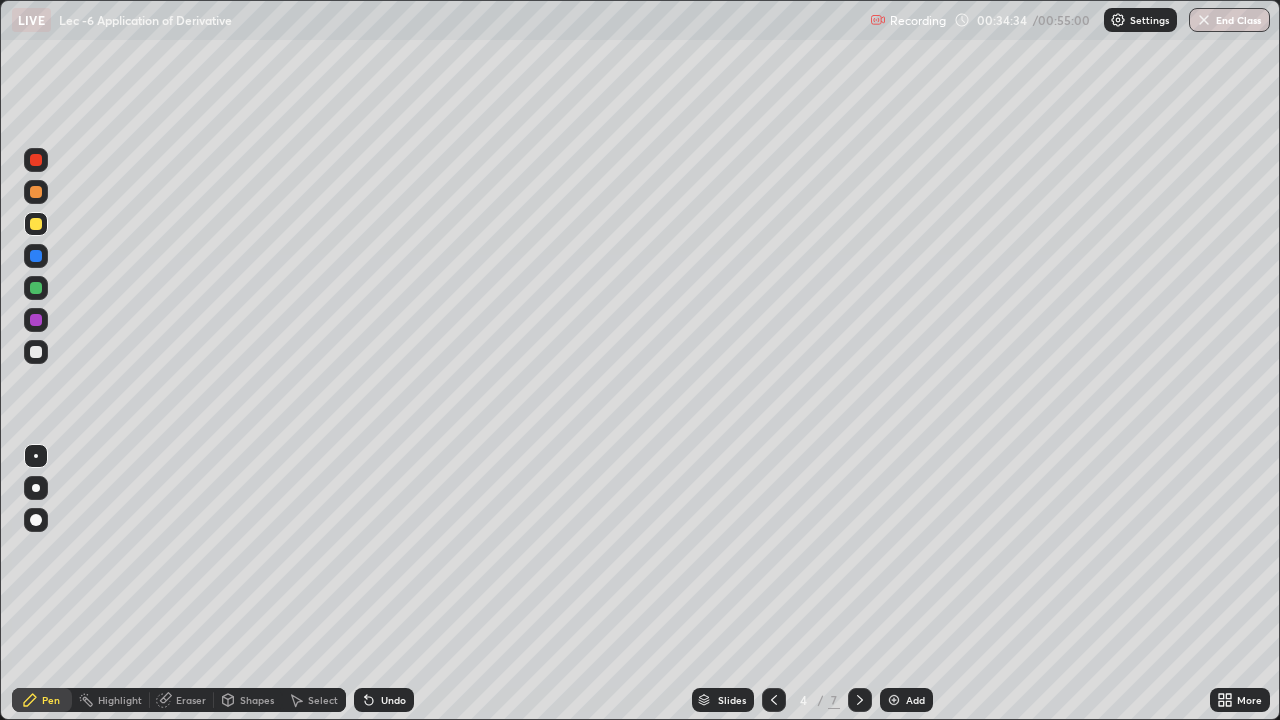 click 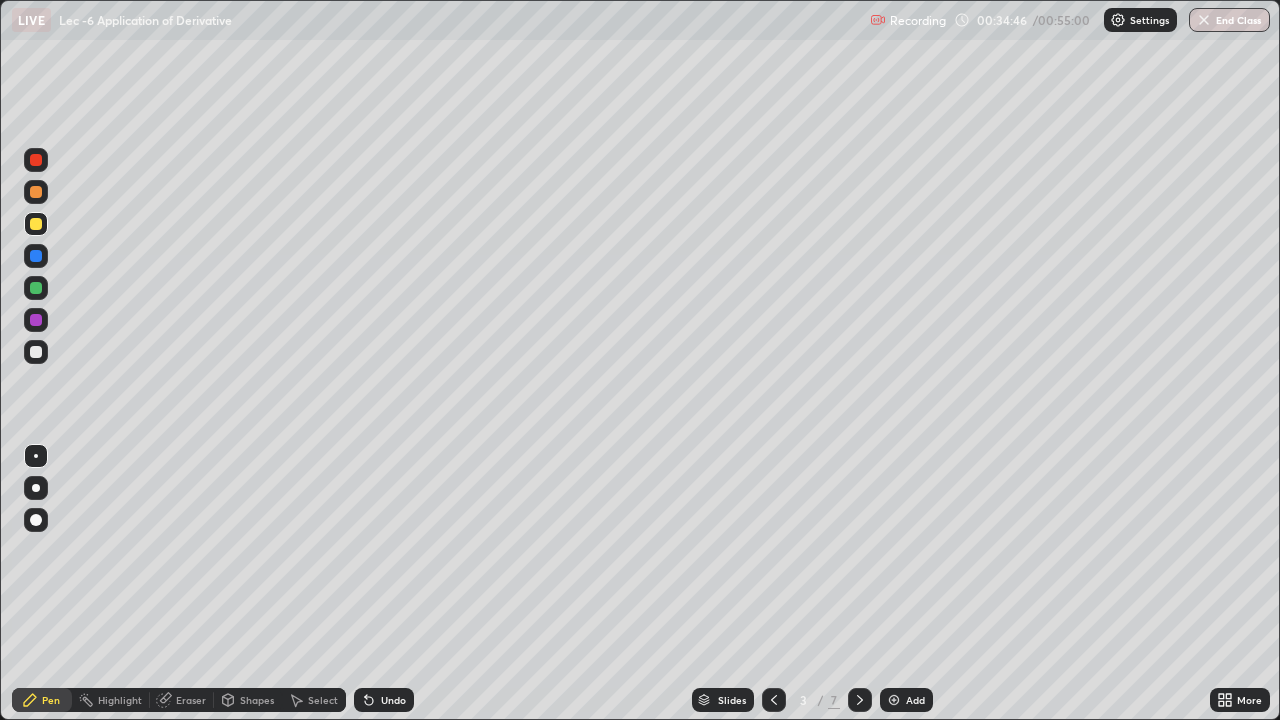 click 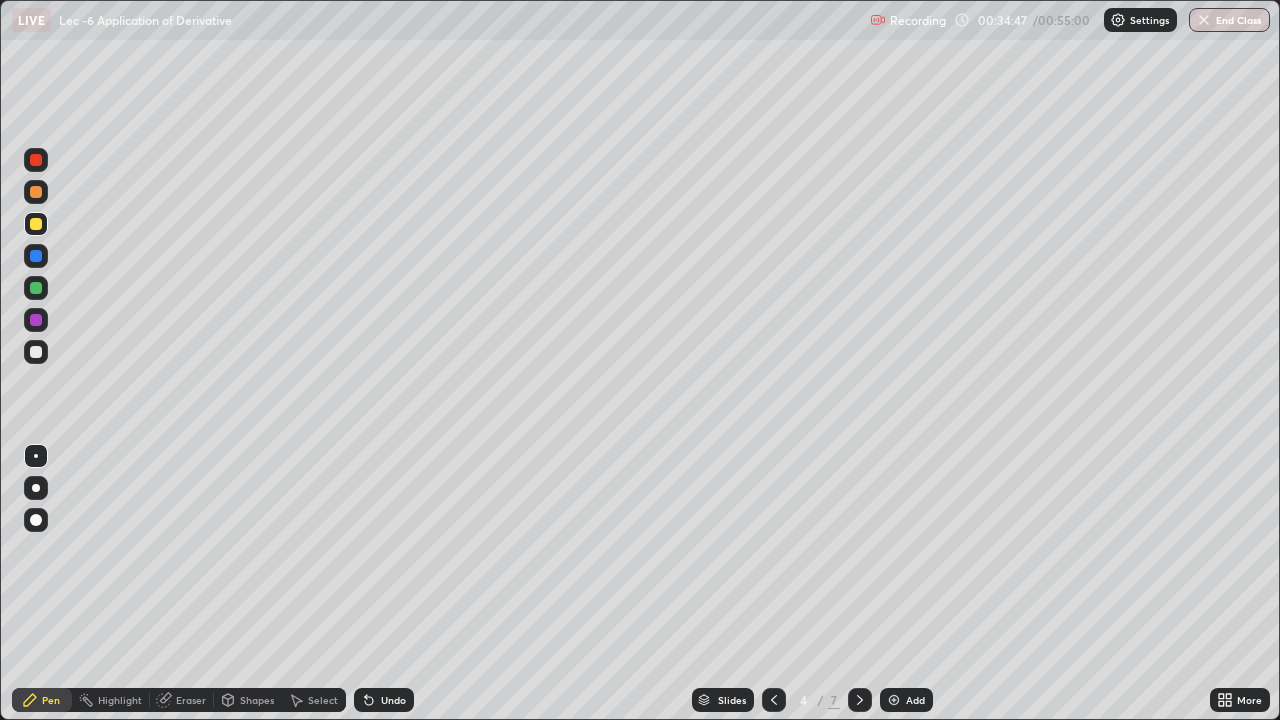 click 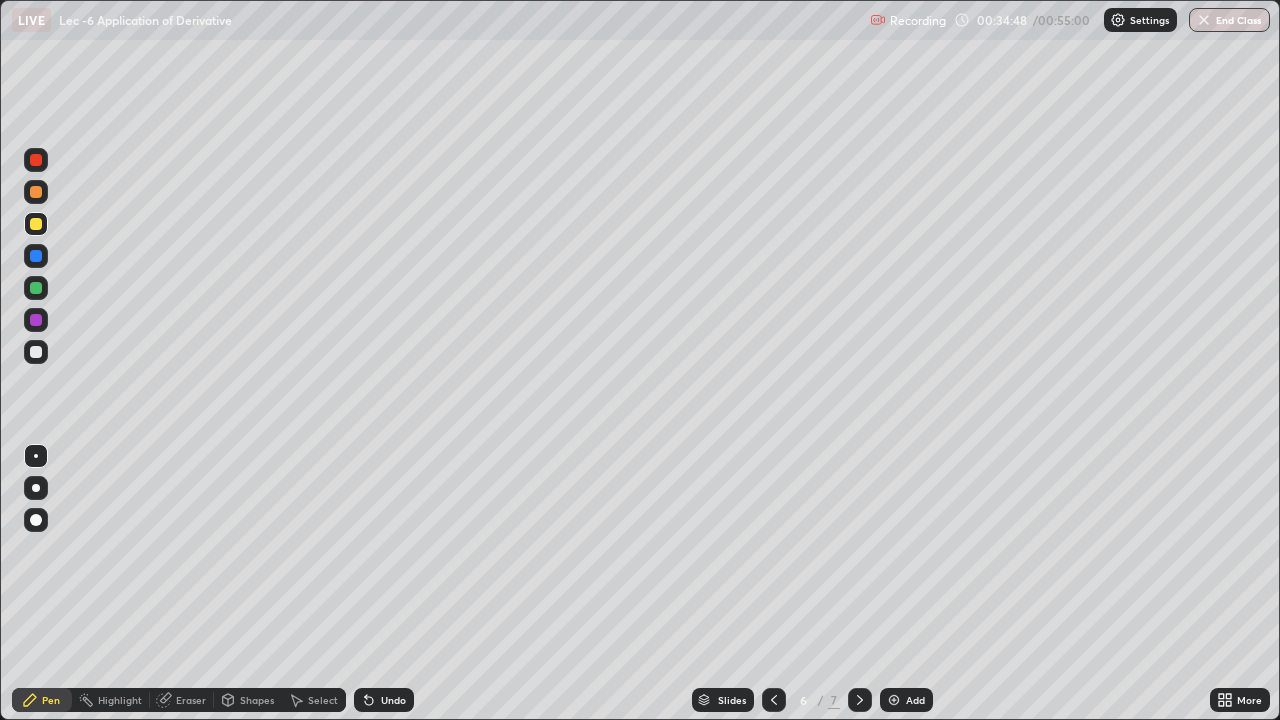 click at bounding box center [860, 700] 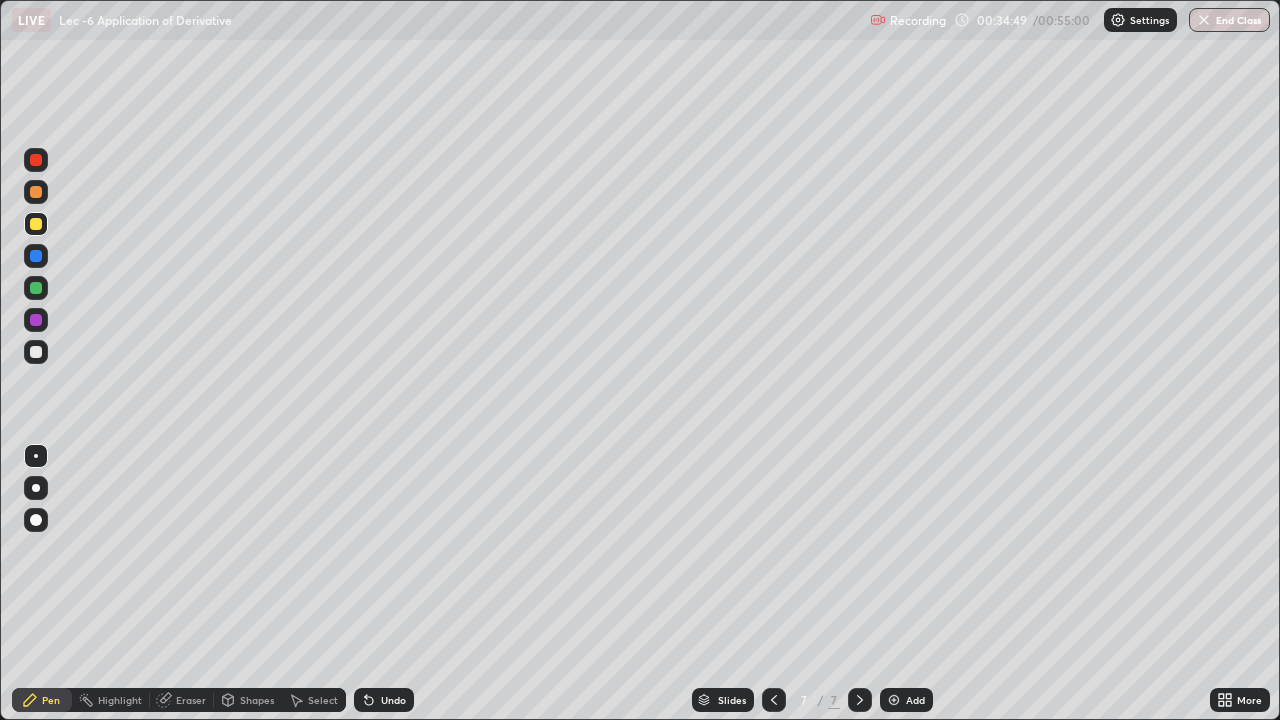 click at bounding box center (894, 700) 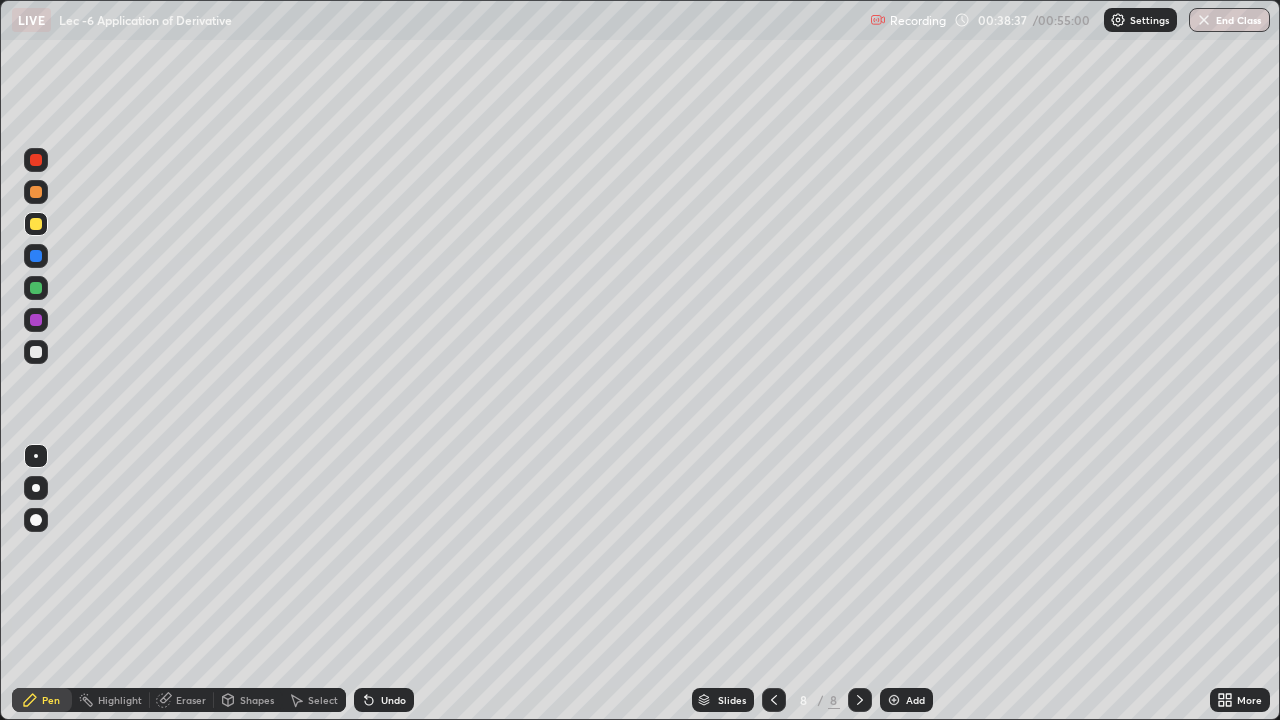click at bounding box center (36, 352) 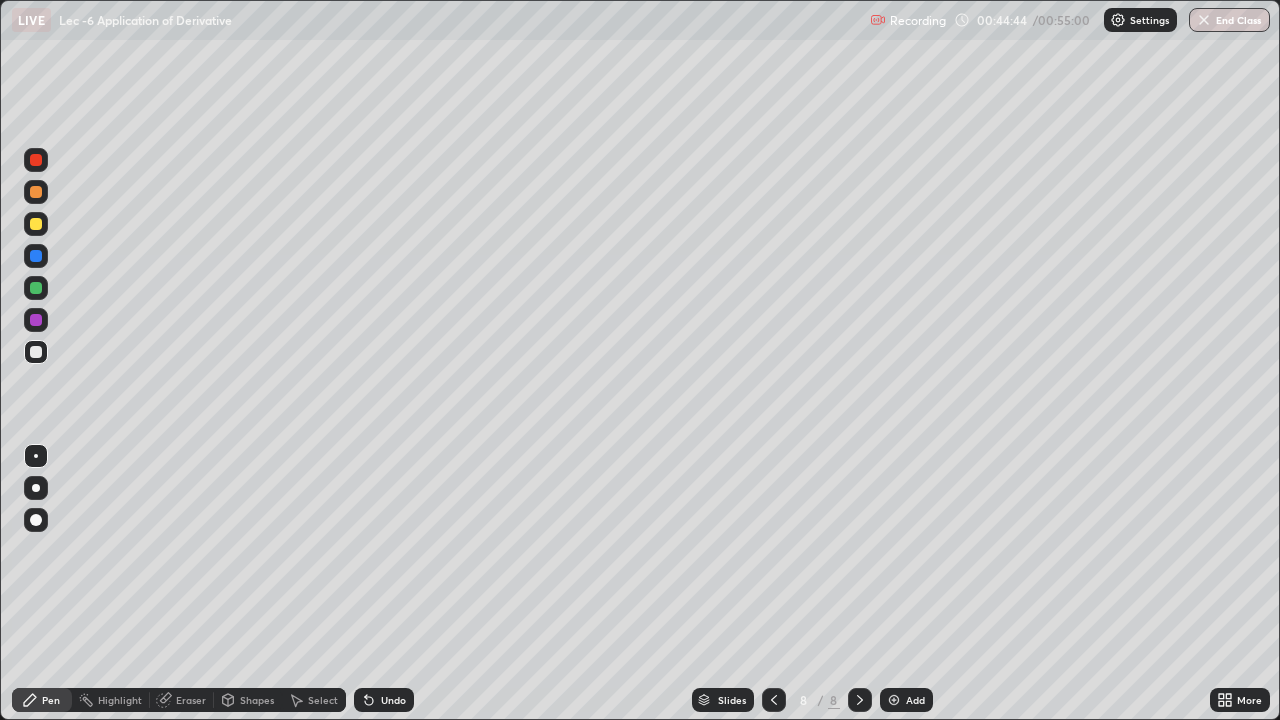 click on "Eraser" at bounding box center [191, 700] 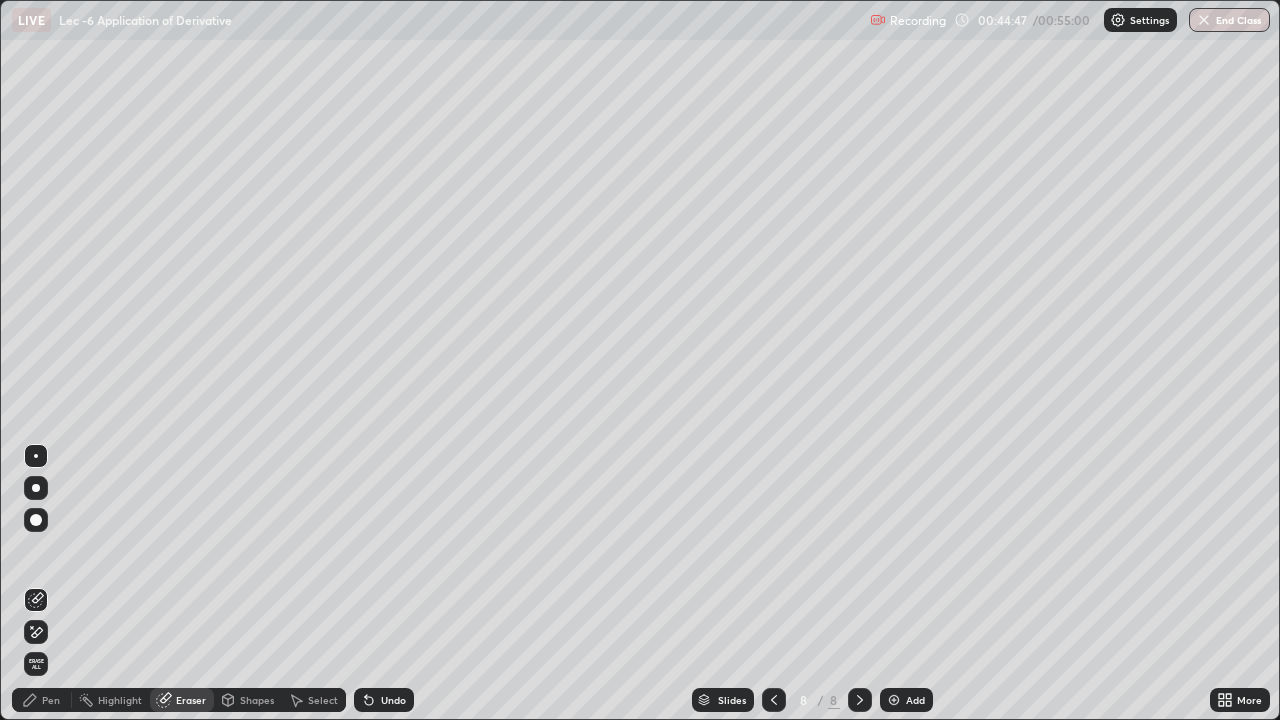 click on "Pen" at bounding box center (51, 700) 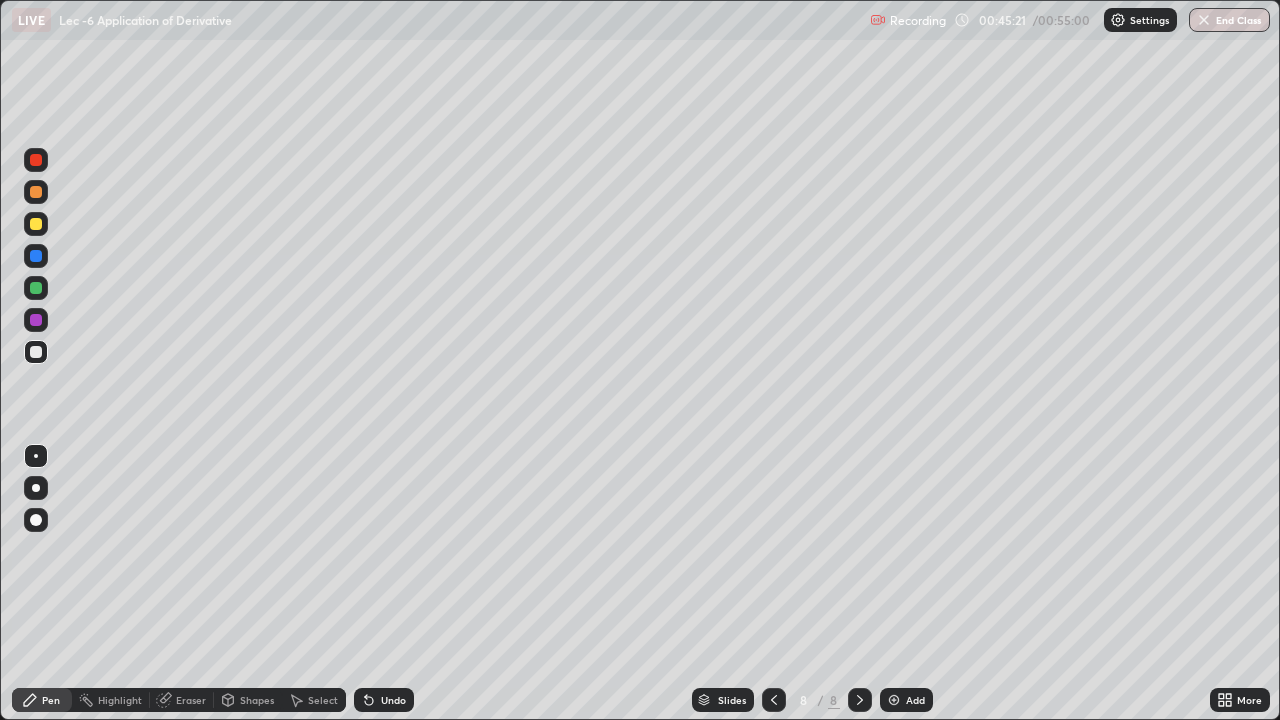 click on "Eraser" at bounding box center (182, 700) 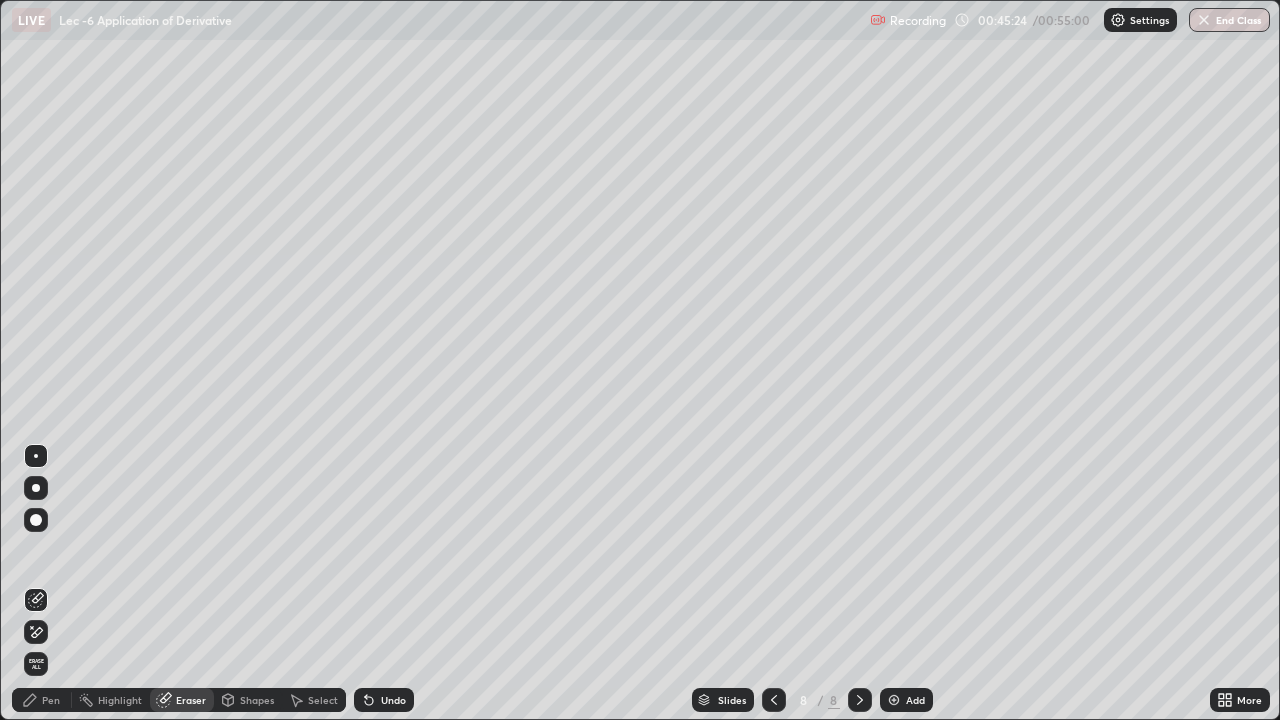 click on "Pen" at bounding box center [42, 700] 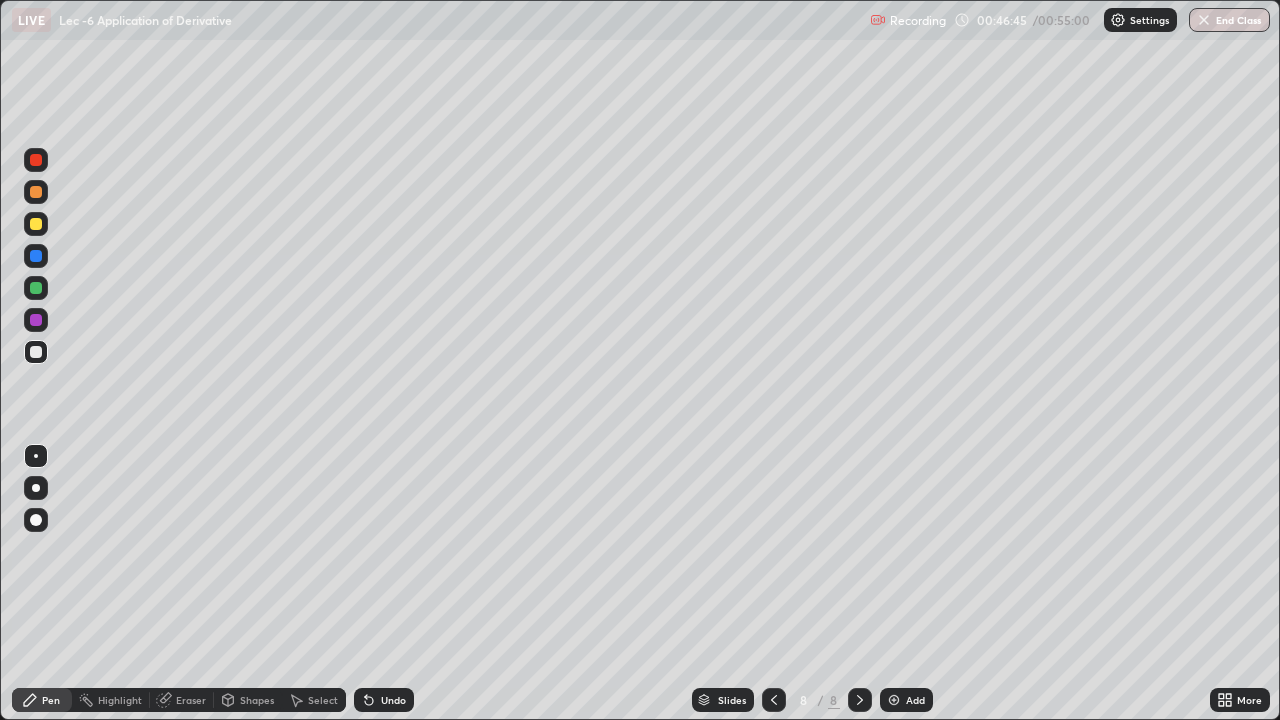 click on "Add" at bounding box center [906, 700] 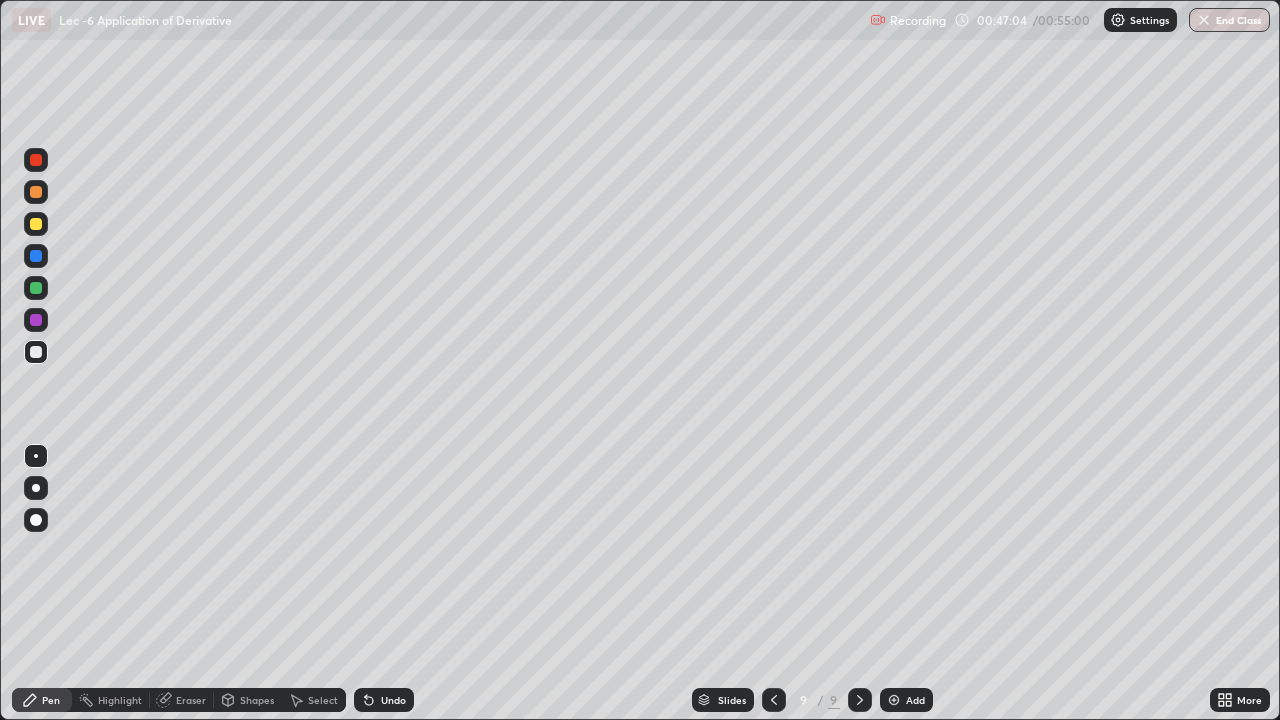 click on "Eraser" at bounding box center [191, 700] 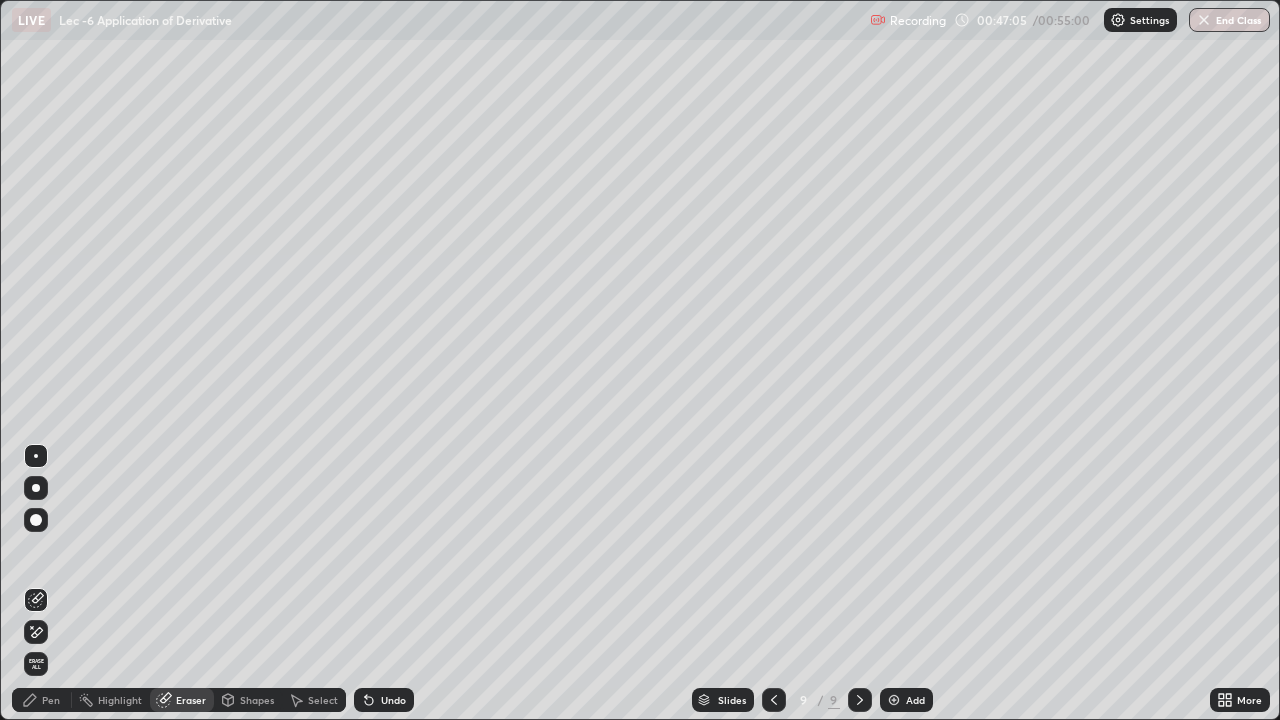 click on "Eraser" at bounding box center [191, 700] 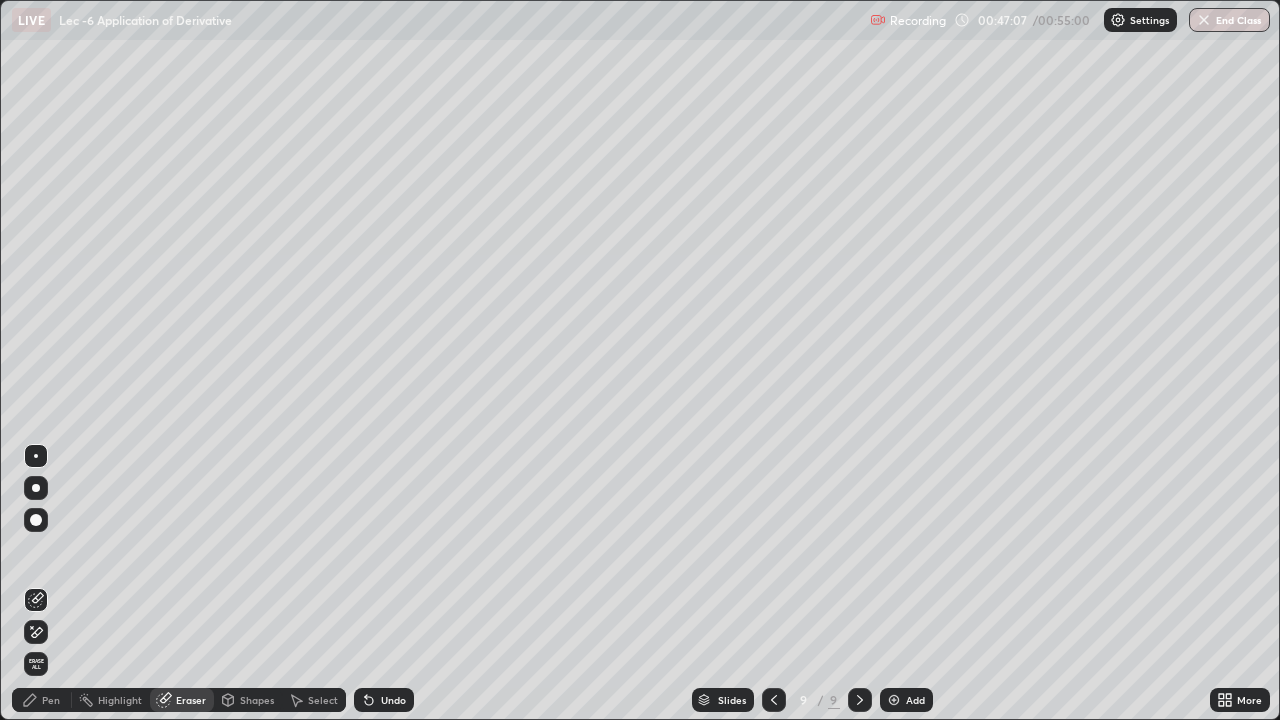 click 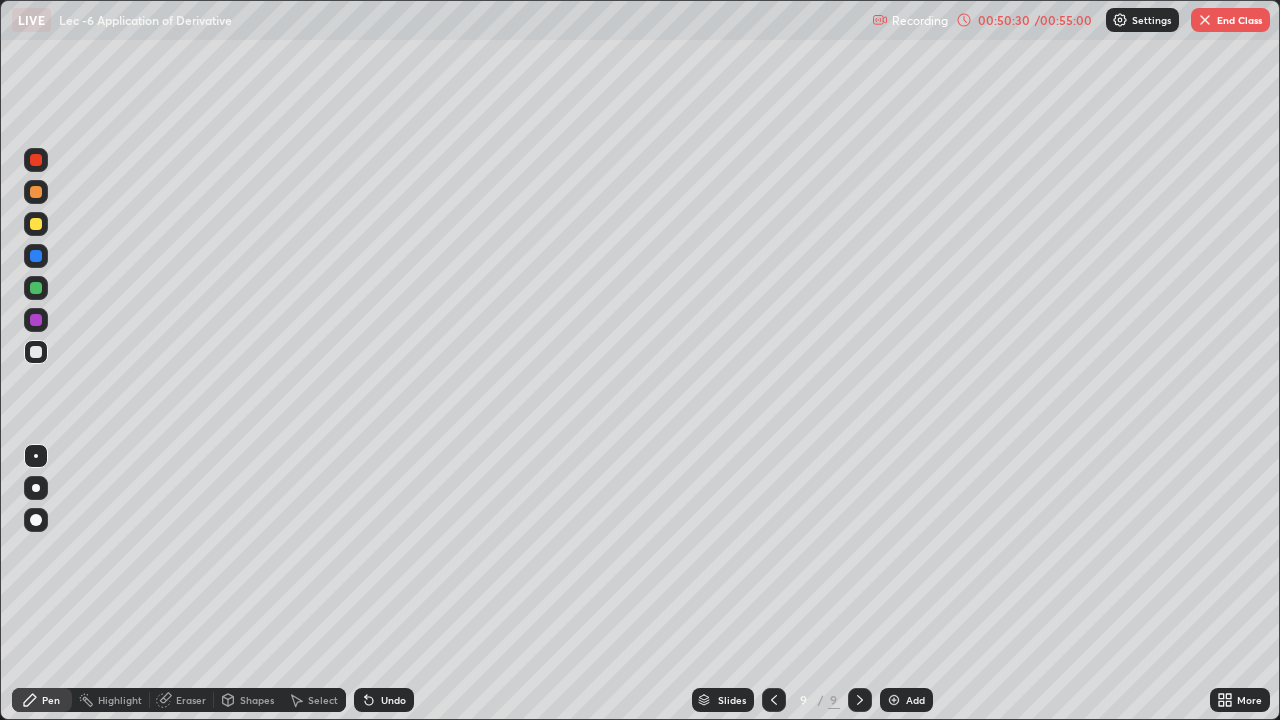 click on "End Class" at bounding box center [1230, 20] 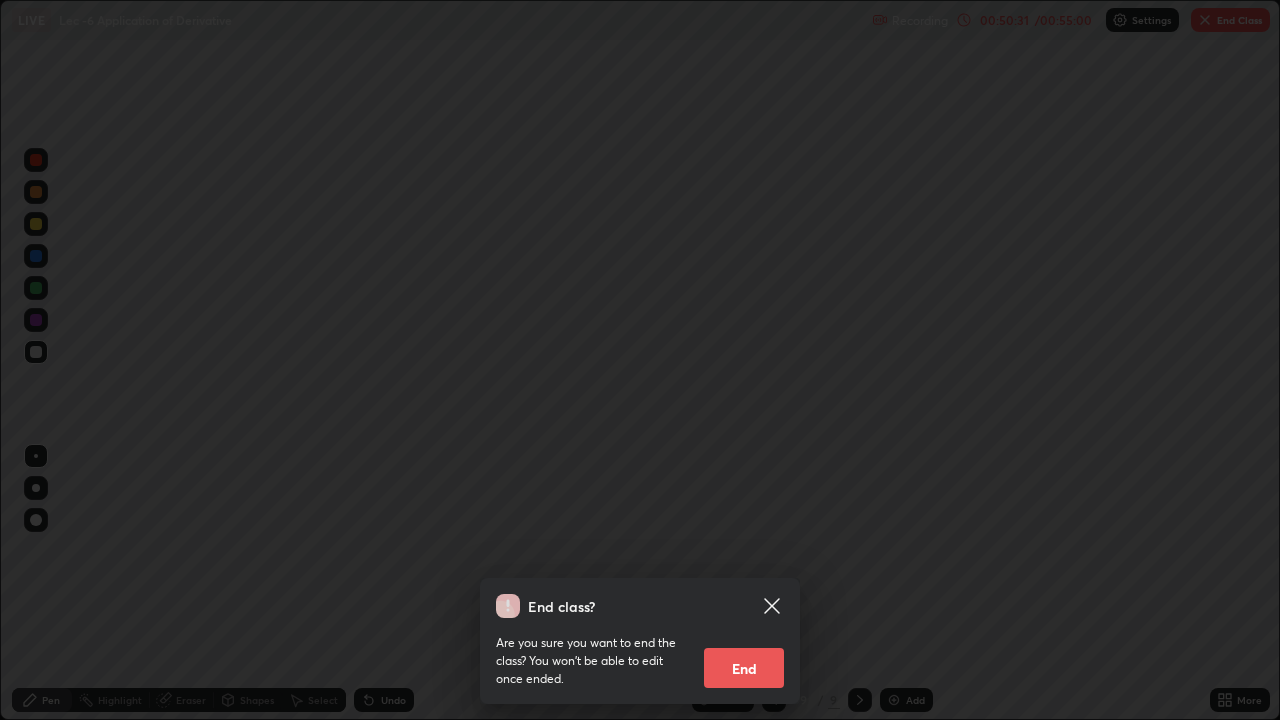 click on "End" at bounding box center [744, 668] 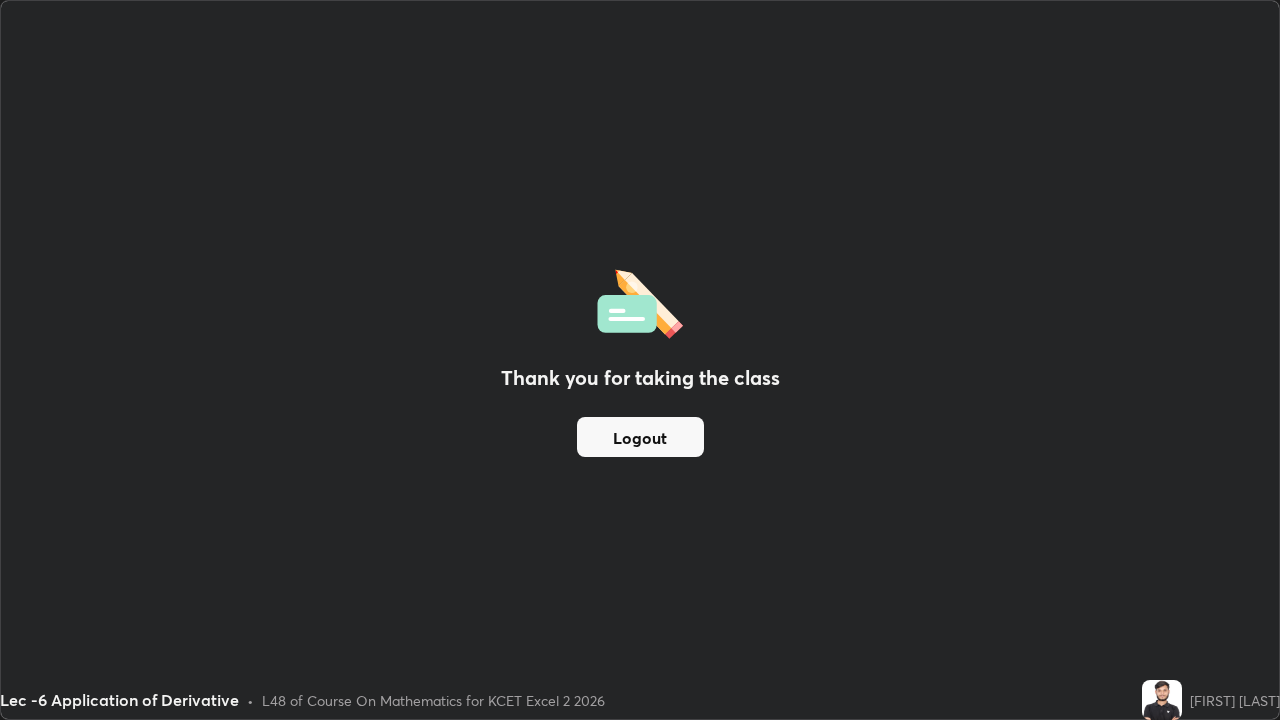 click on "Logout" at bounding box center [640, 437] 